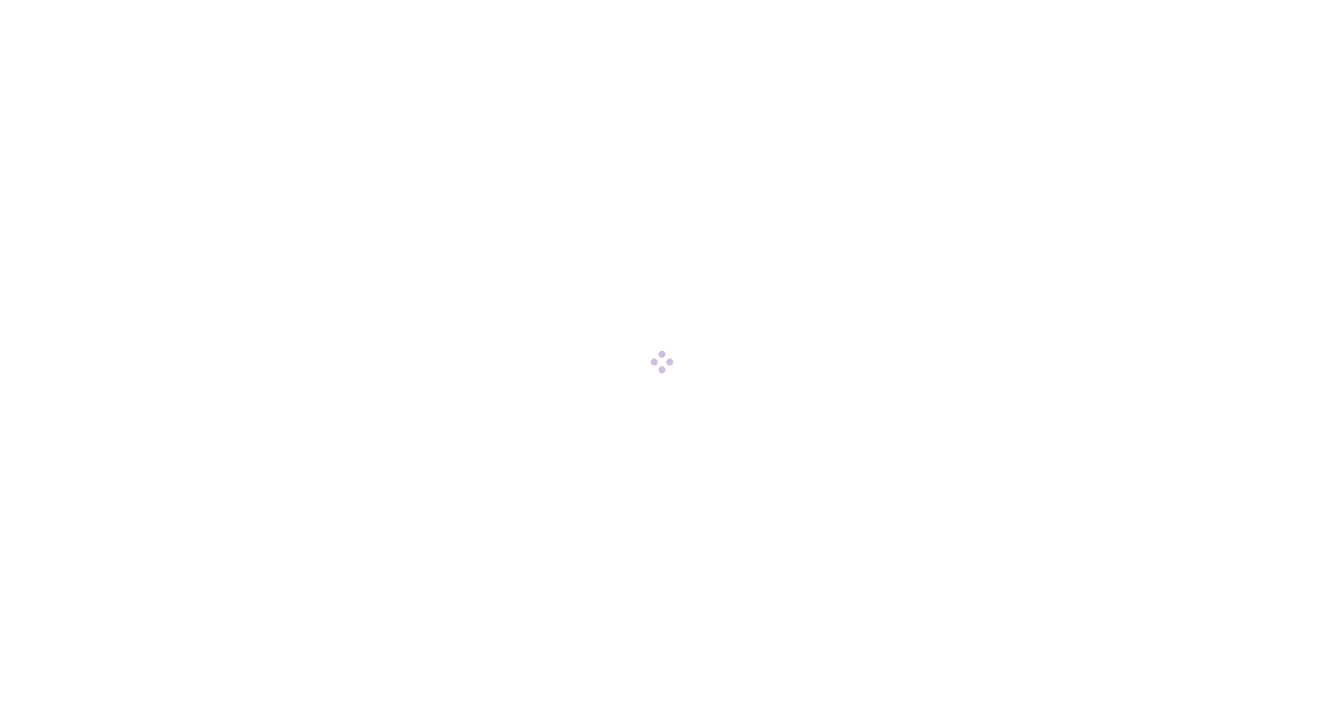 scroll, scrollTop: 0, scrollLeft: 0, axis: both 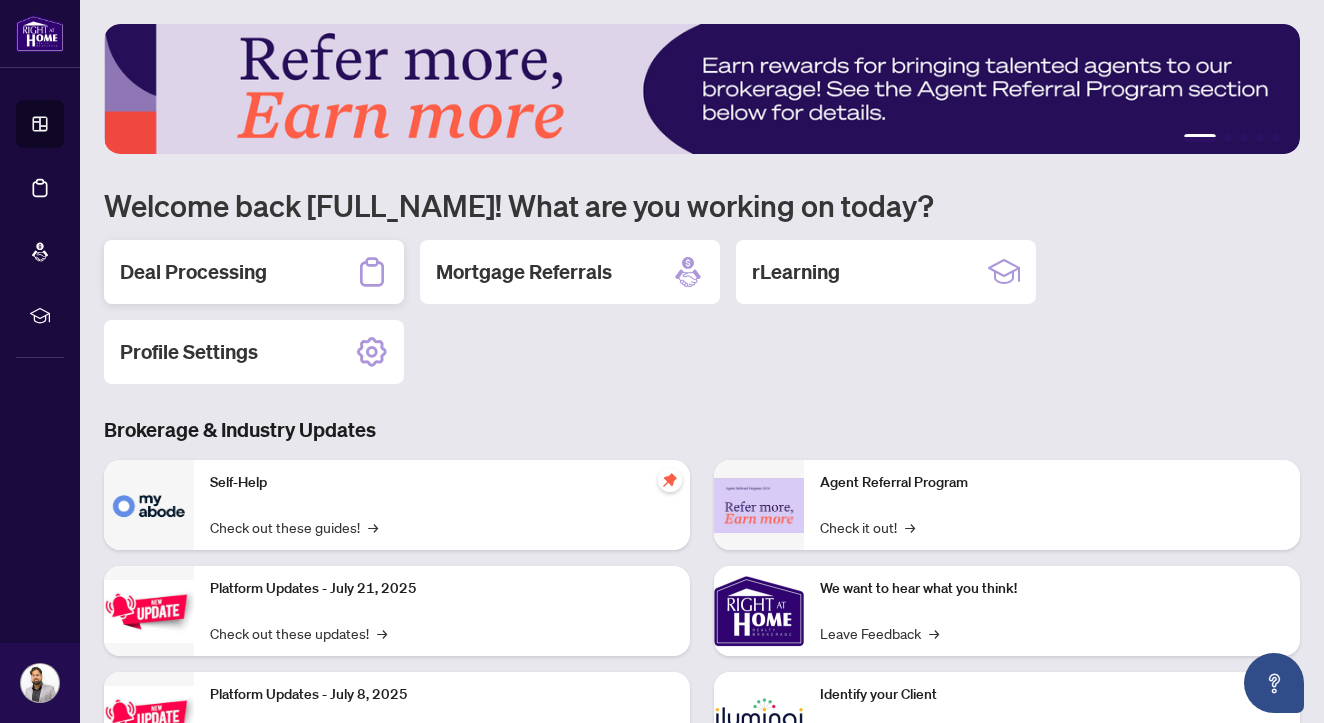 click on "Deal Processing" at bounding box center (254, 272) 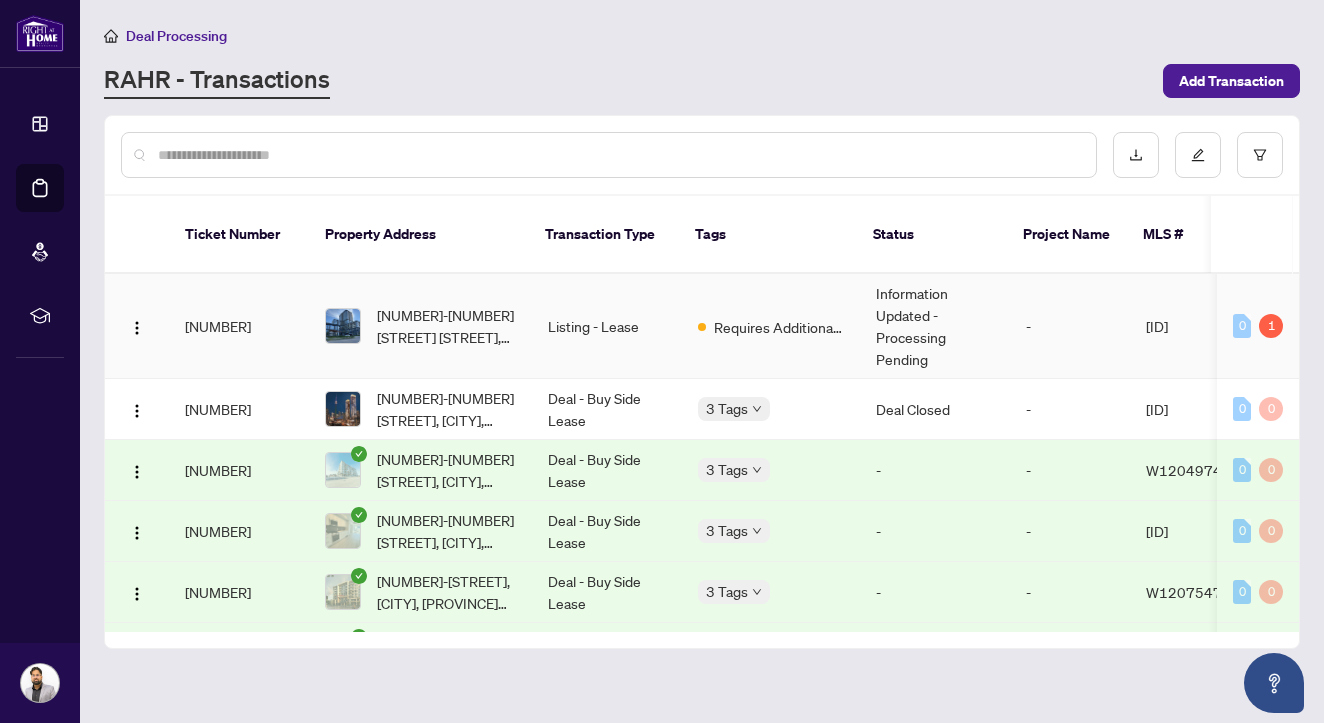 click on "[NUMBER]" at bounding box center [239, 326] 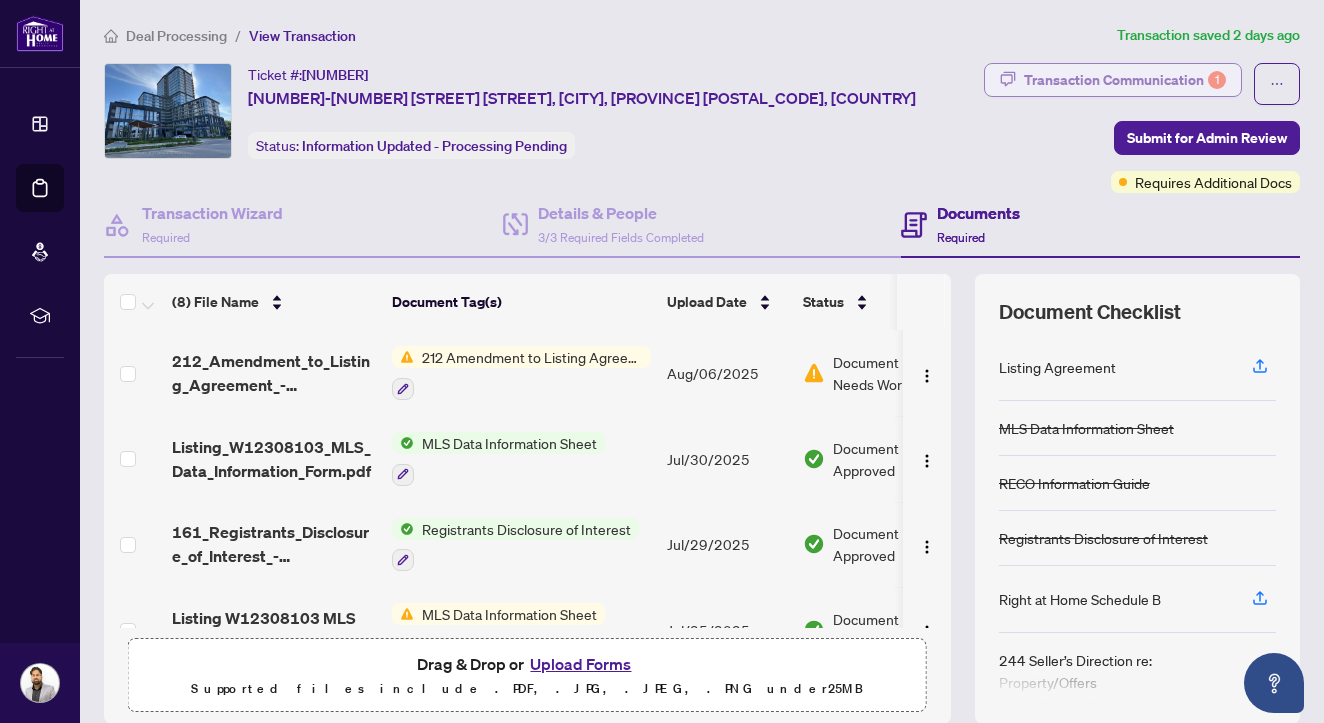click on "Transaction Communication 1" at bounding box center (1125, 80) 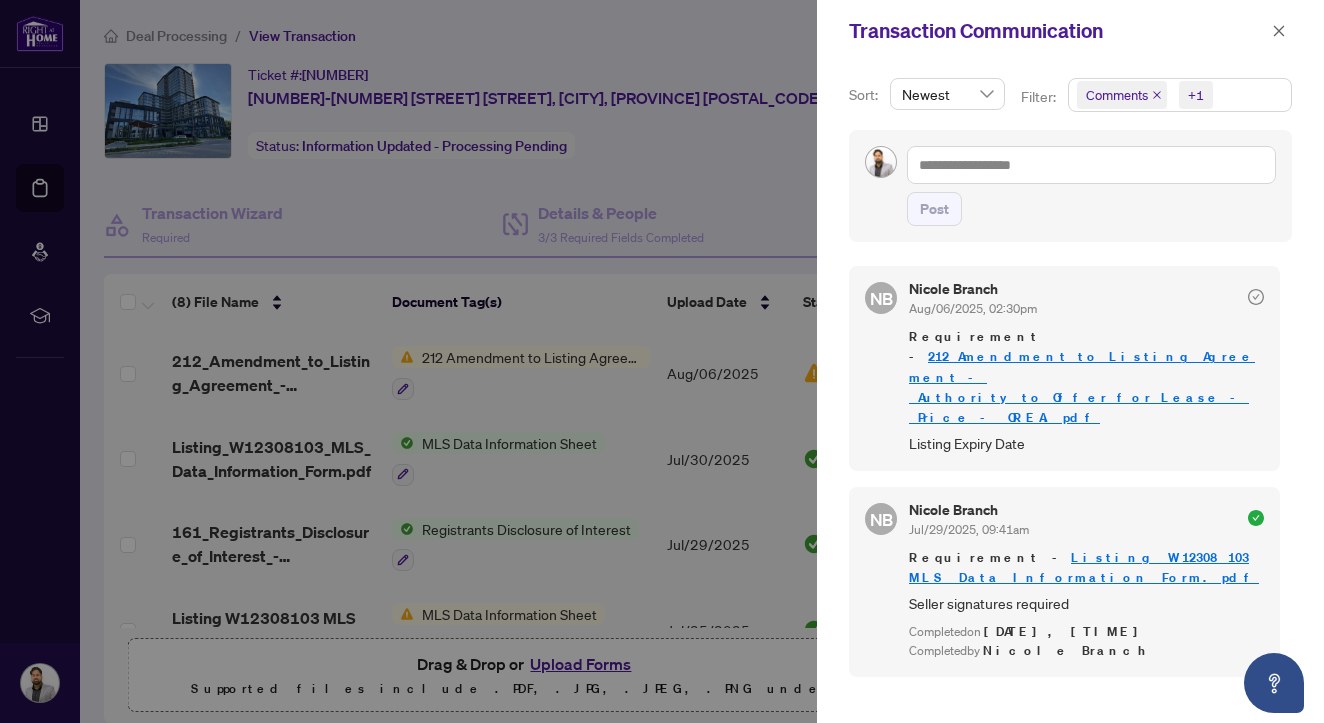 click at bounding box center [662, 361] 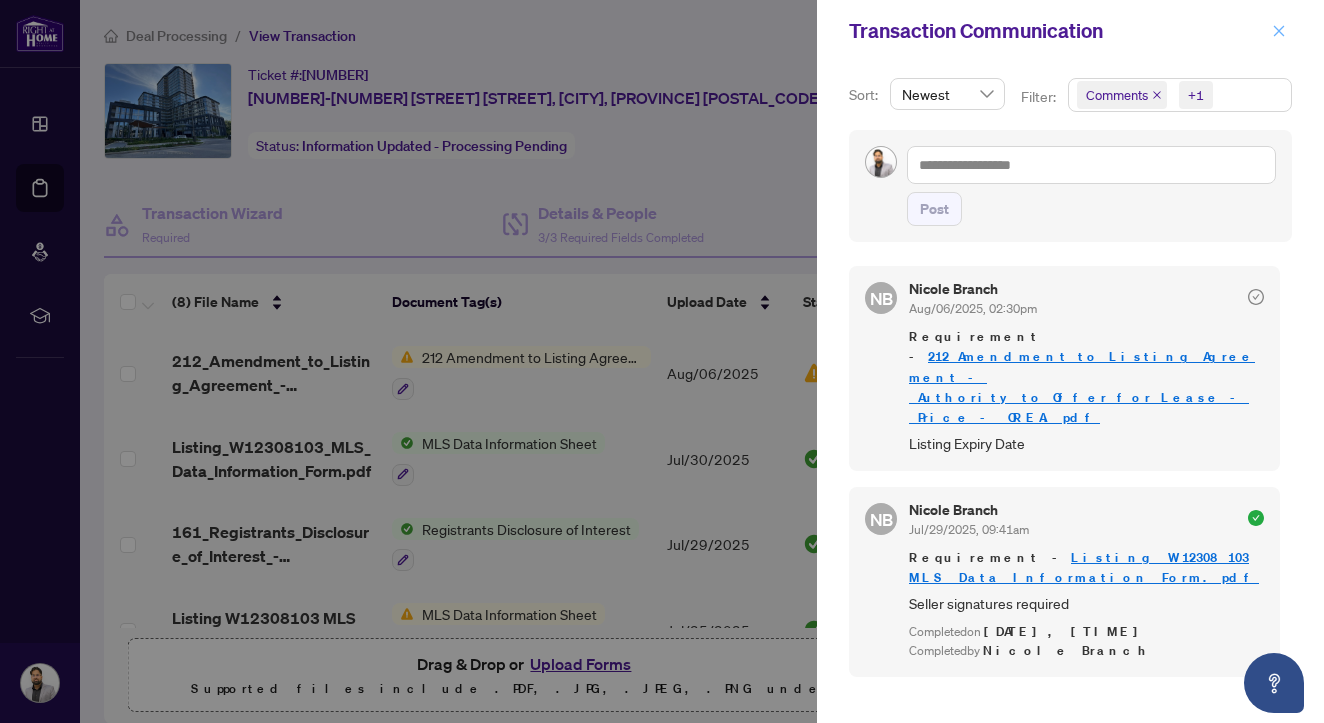 click at bounding box center (1279, 31) 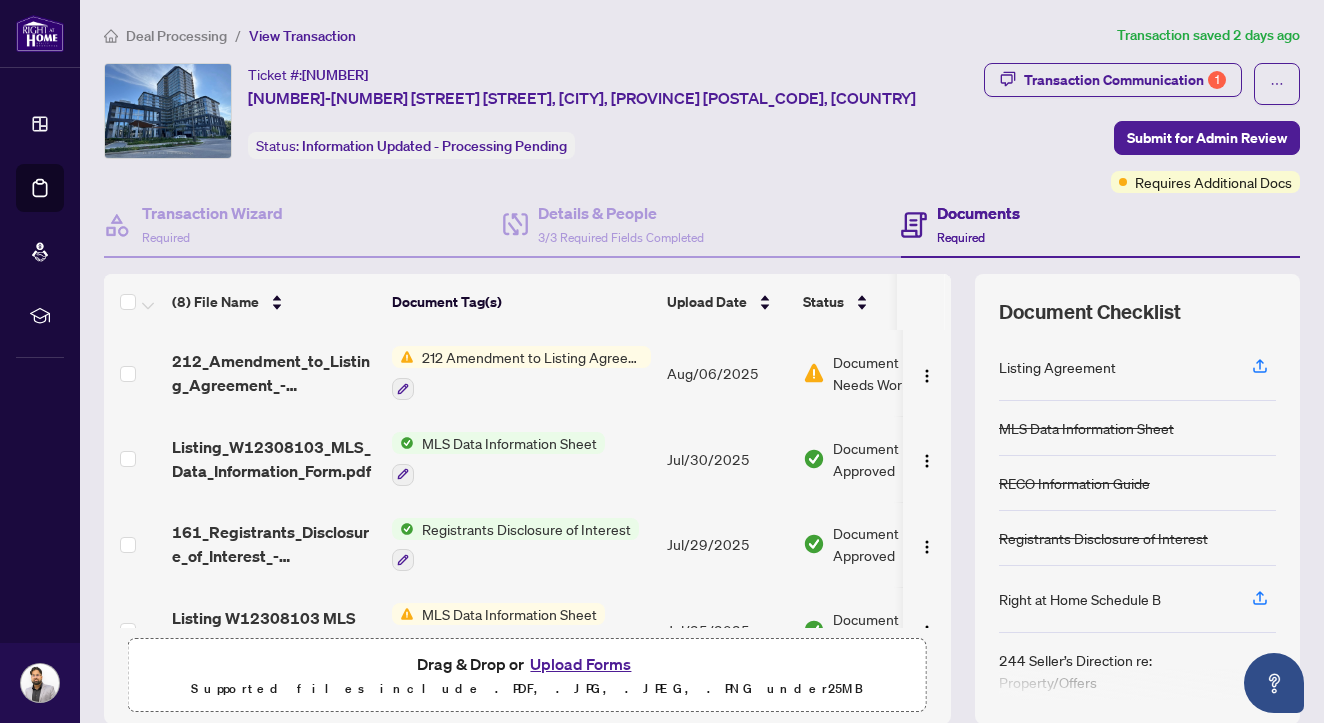 click on "212_Amendment_to_Listing_Agreement_-_Authority_to_Offer_for_Lease_-_Price_-_OREA.pdf" at bounding box center (274, 373) 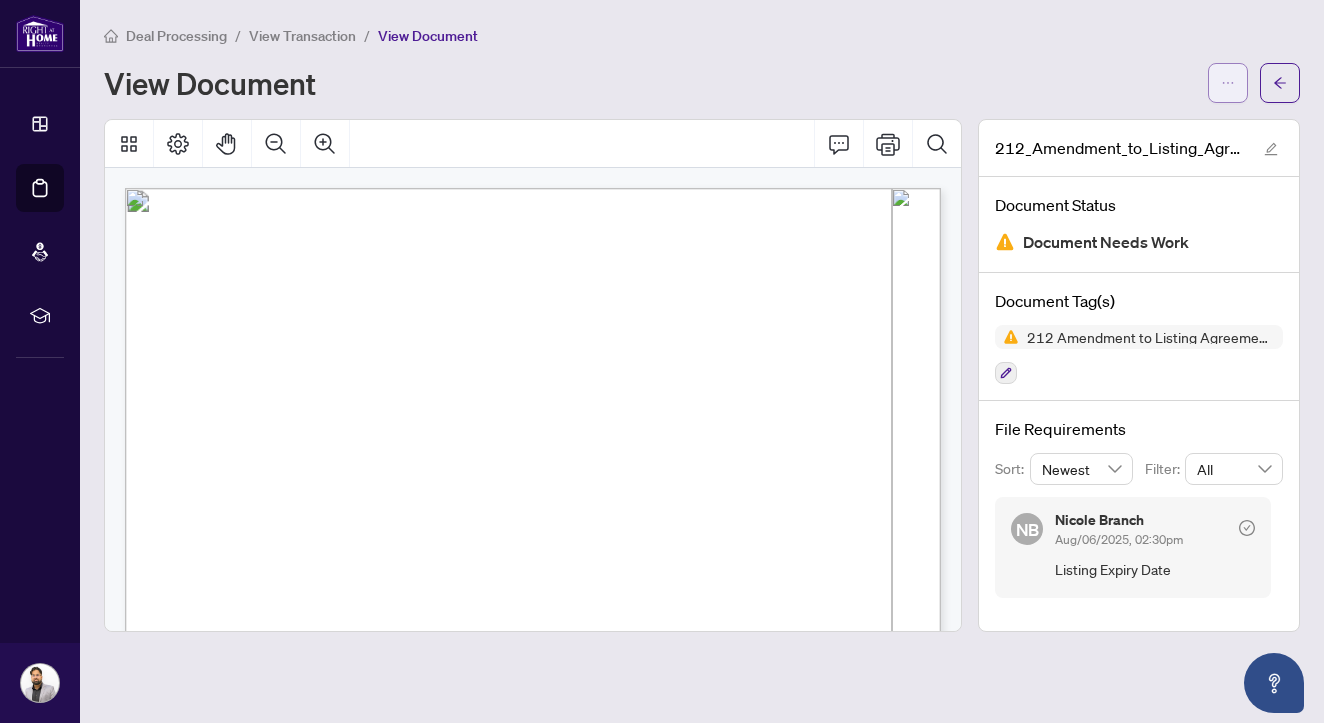 click 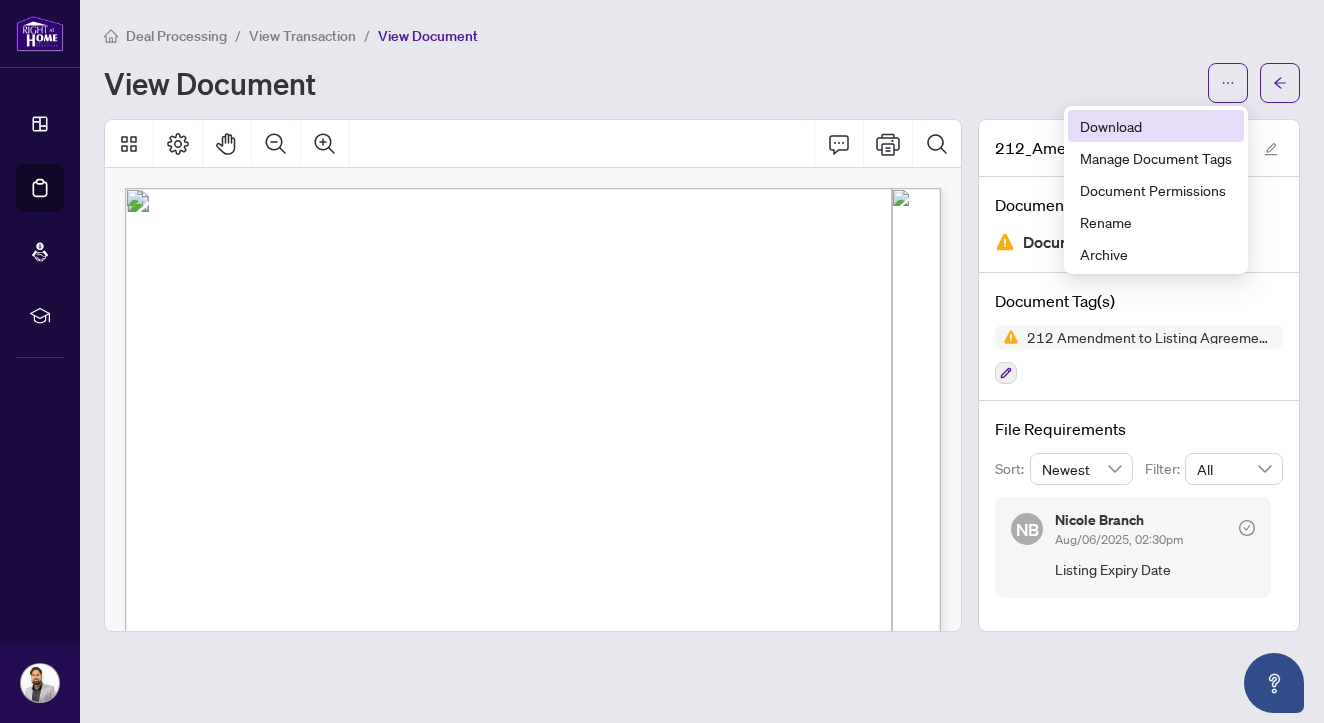 click on "Download" at bounding box center (1156, 126) 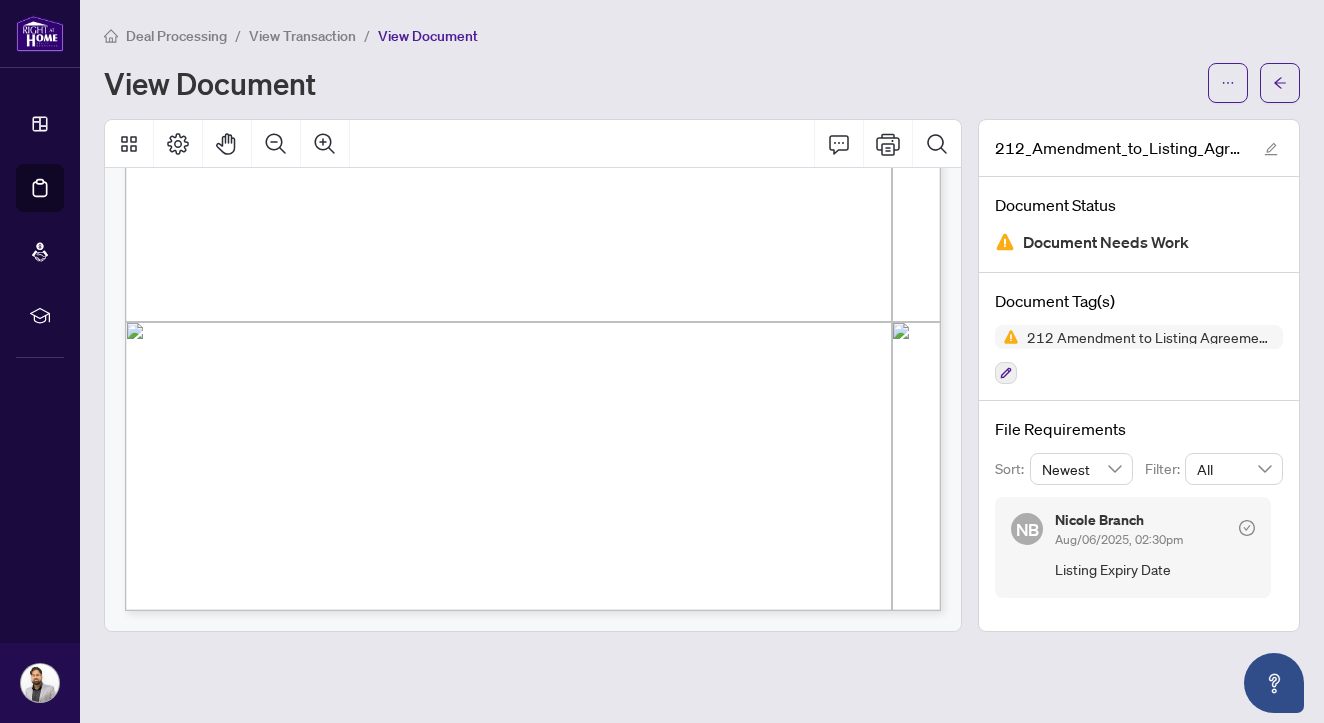 scroll, scrollTop: 633, scrollLeft: 0, axis: vertical 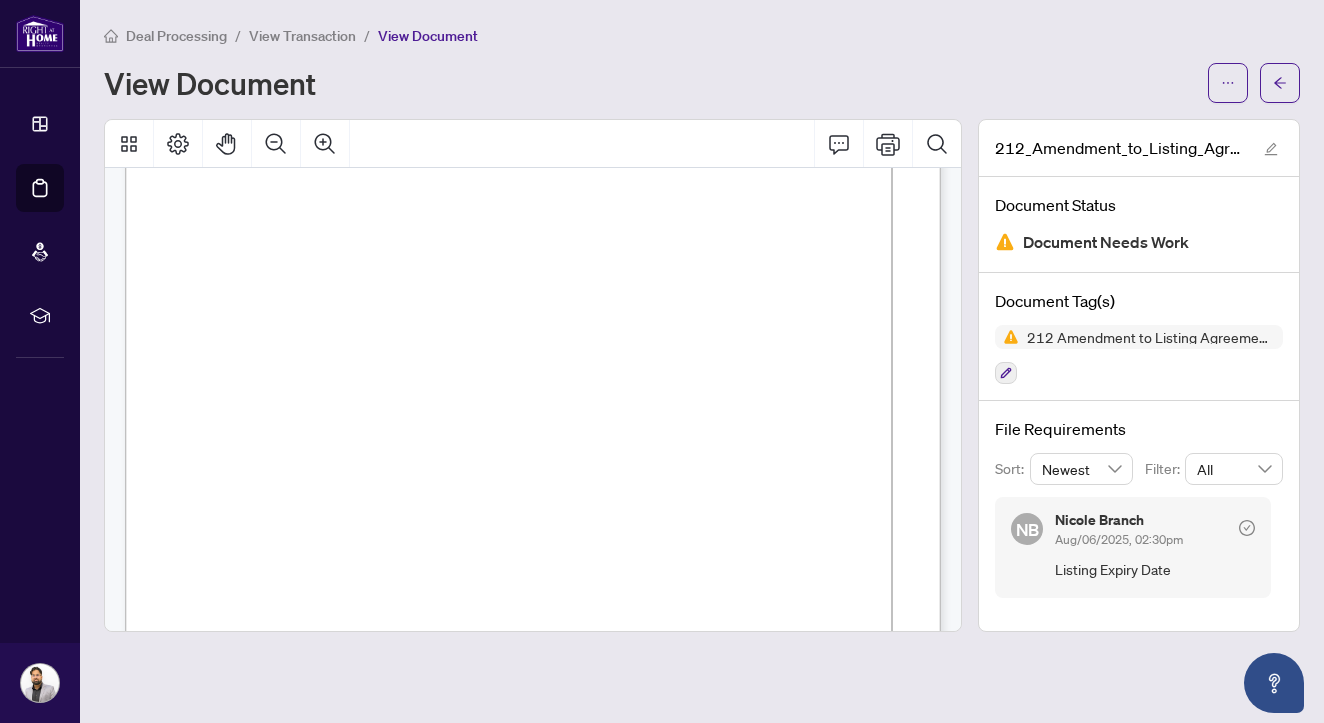 click on "Deal Processing" at bounding box center (176, 36) 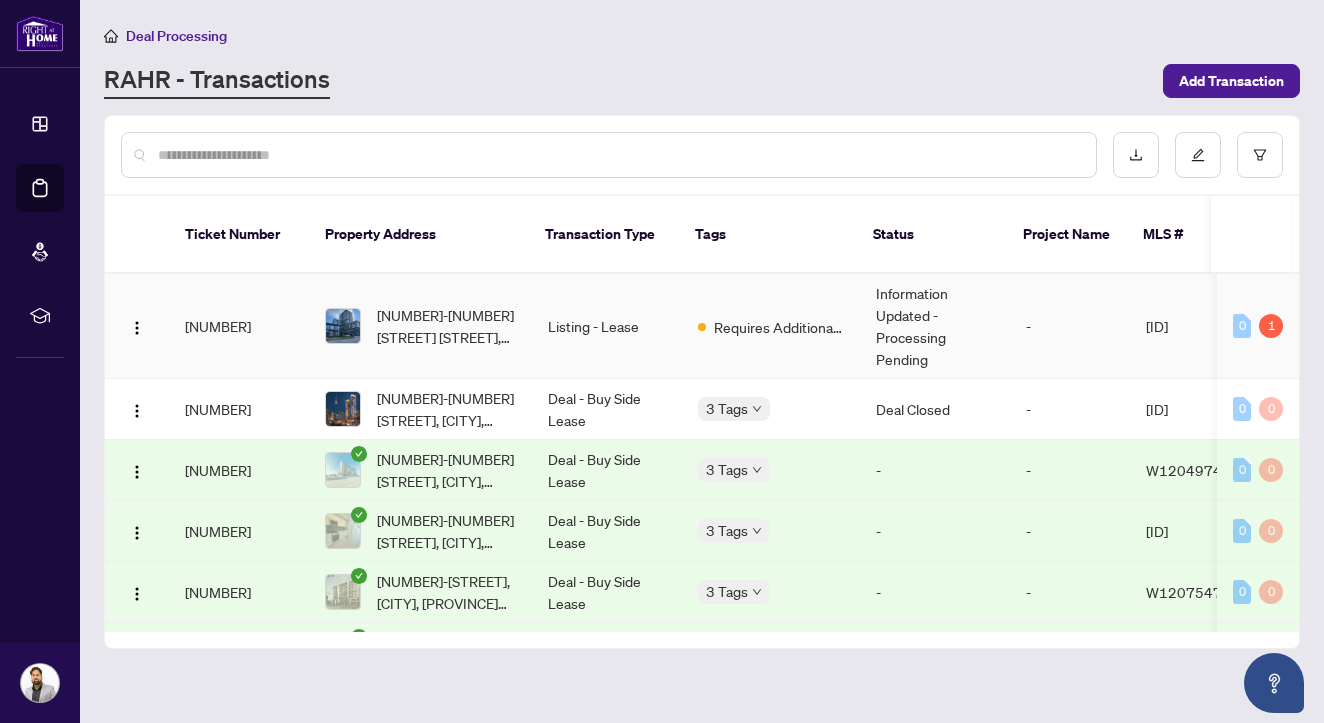 click on "[NUMBER]-[NUMBER] [STREET] [STREET], [CITY], [PROVINCE] [POSTAL_CODE], [COUNTRY]" at bounding box center [446, 326] 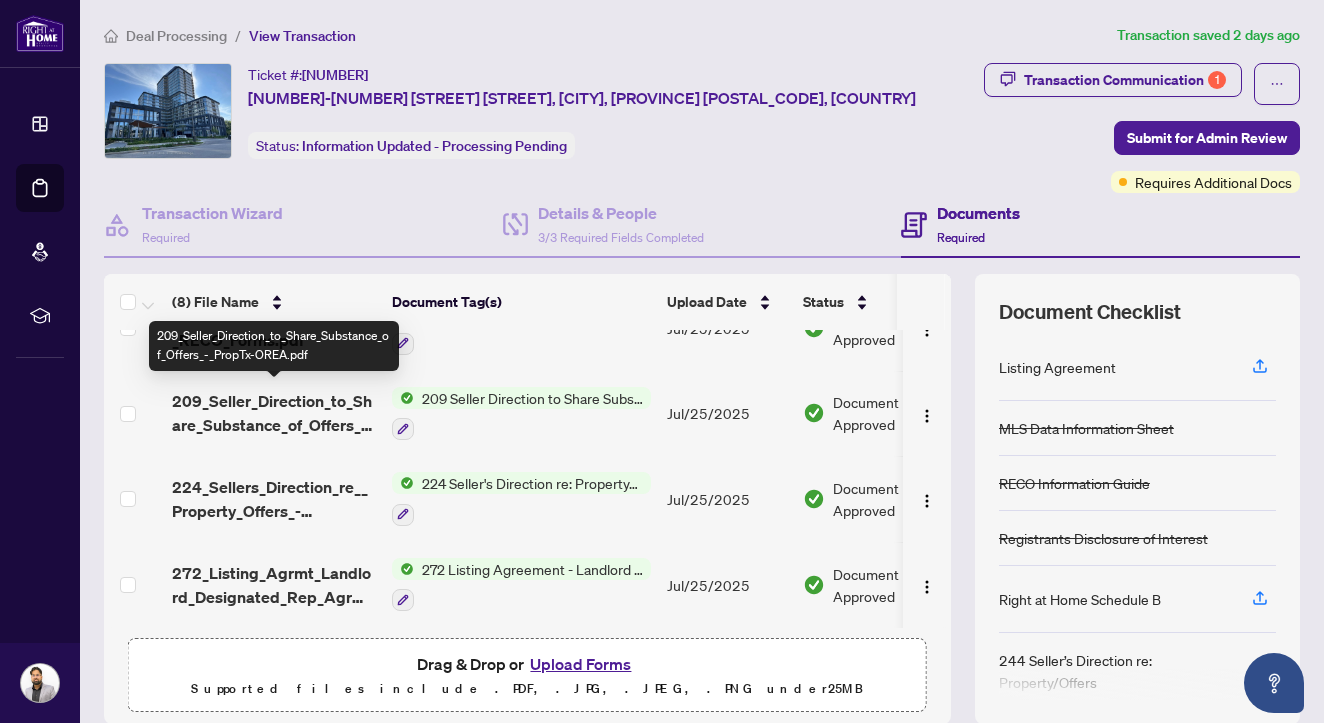 scroll, scrollTop: 389, scrollLeft: 0, axis: vertical 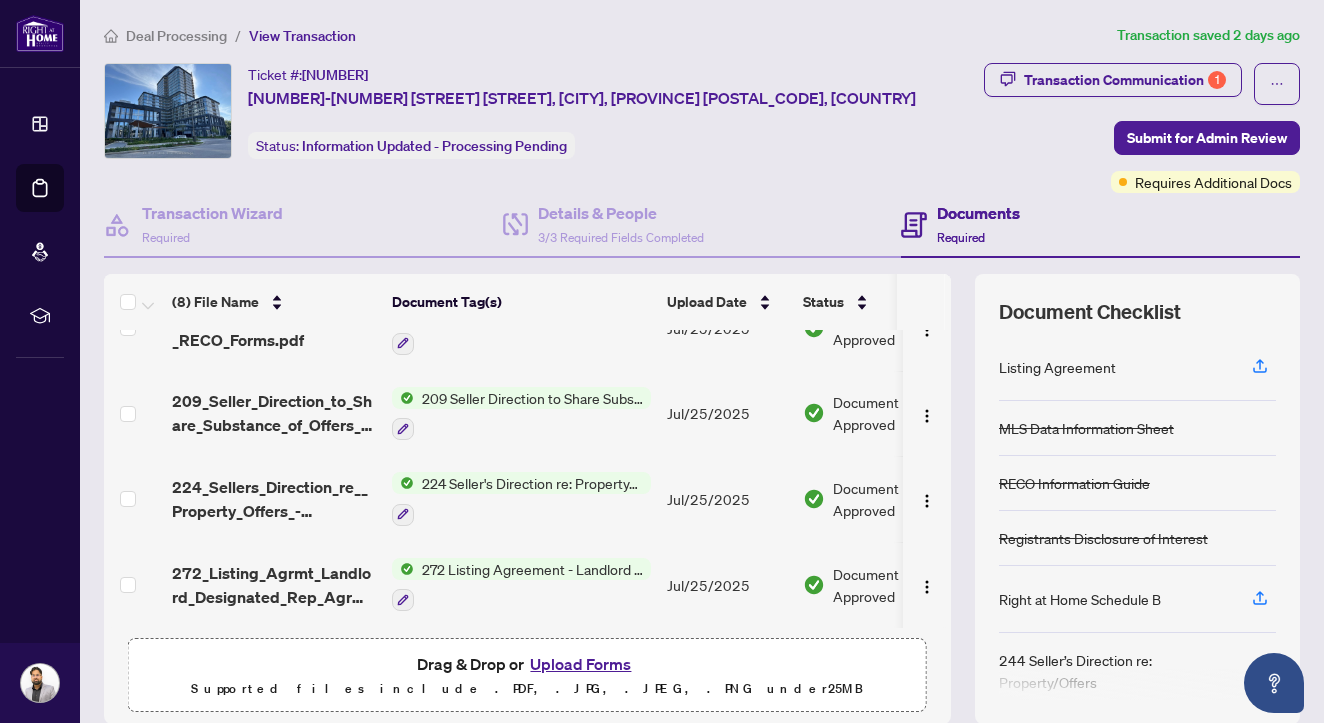 click on "272_Listing_Agrmt_Landlord_Designated_Rep_Agrmt_Auth_to_Offer_for_Lease_-_PropTx-OREA.pdf" at bounding box center [274, 585] 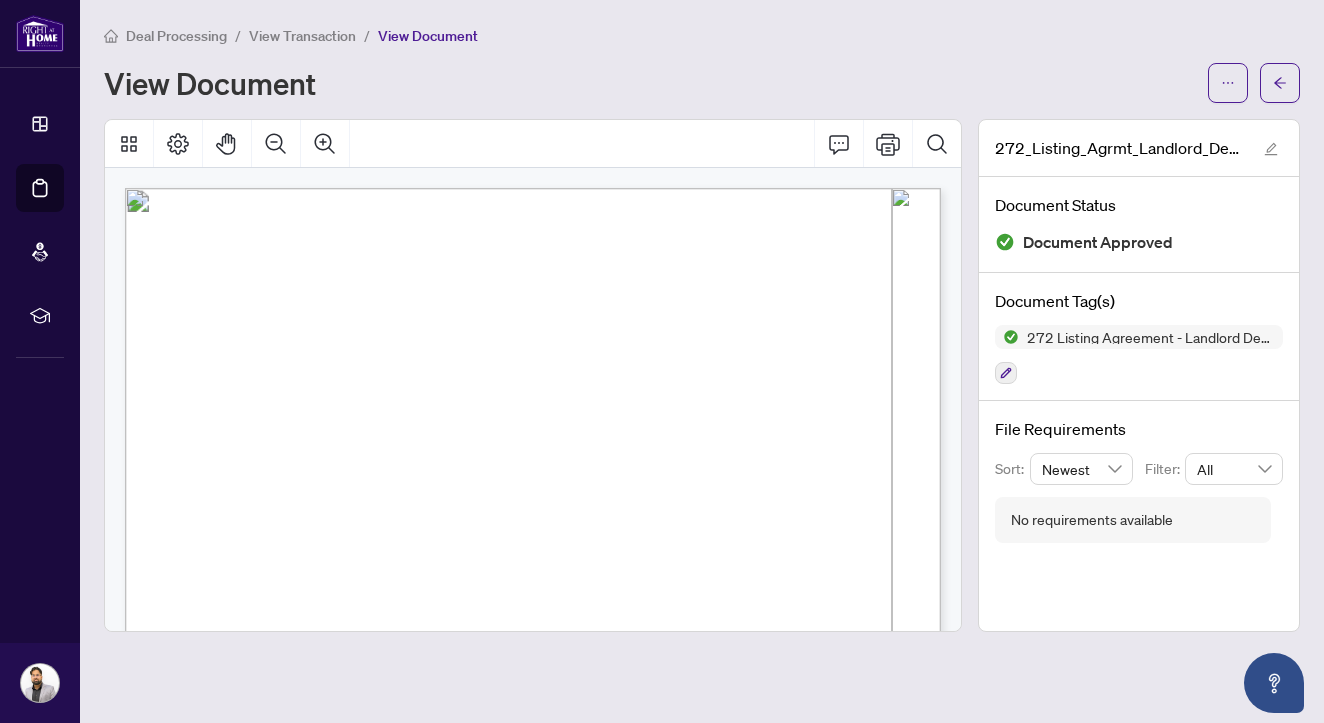 scroll, scrollTop: 158, scrollLeft: 0, axis: vertical 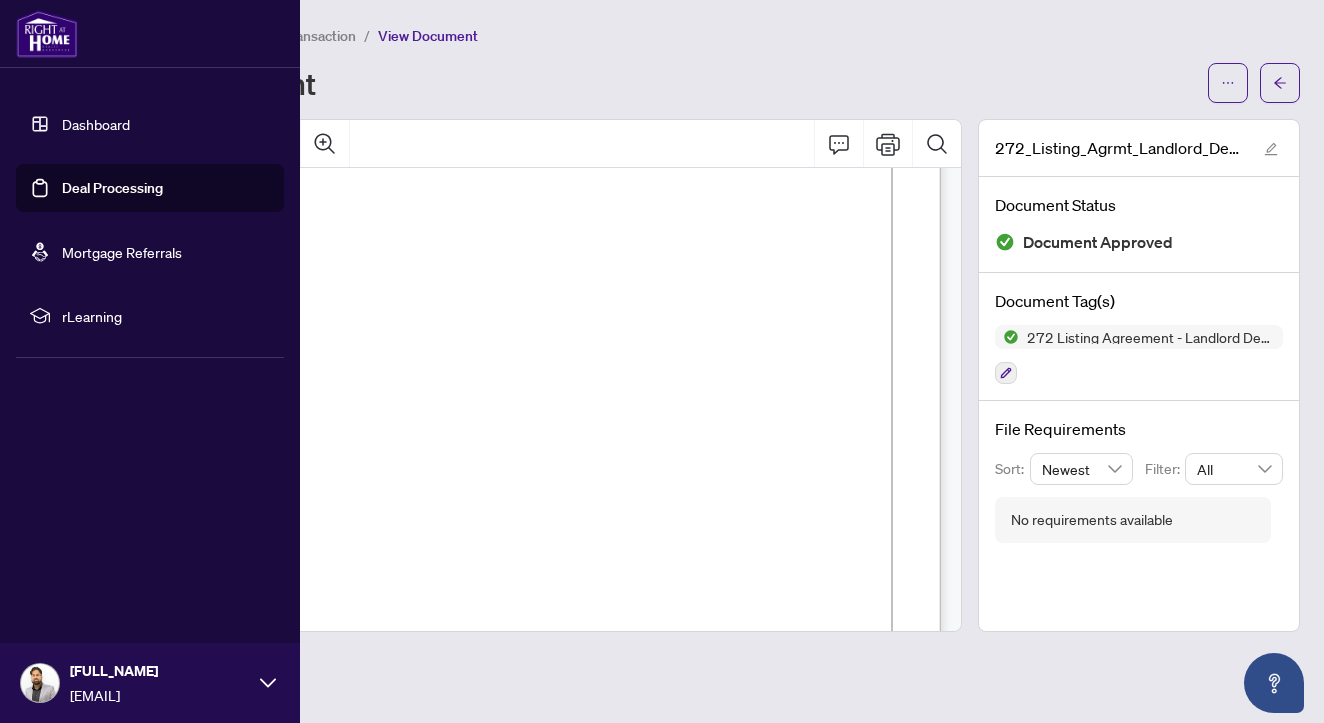 click on "Dashboard" at bounding box center [96, 124] 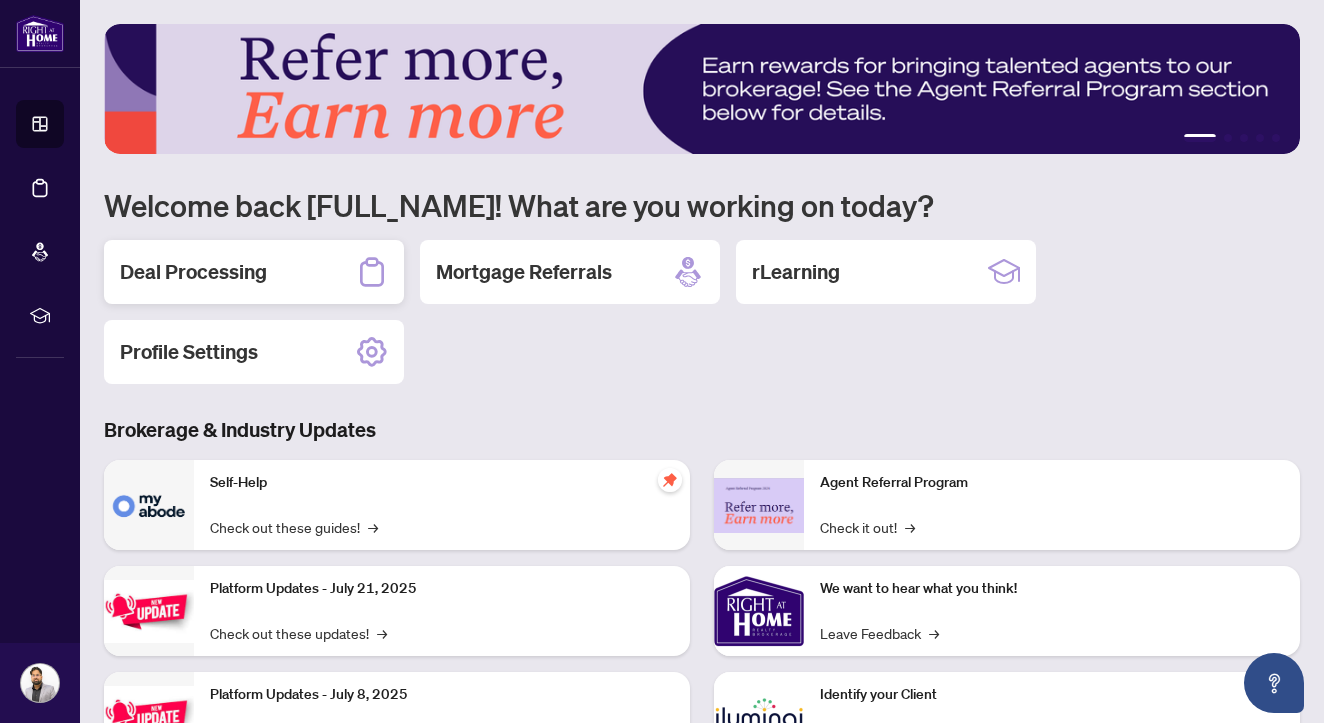 click on "Deal Processing" at bounding box center (254, 272) 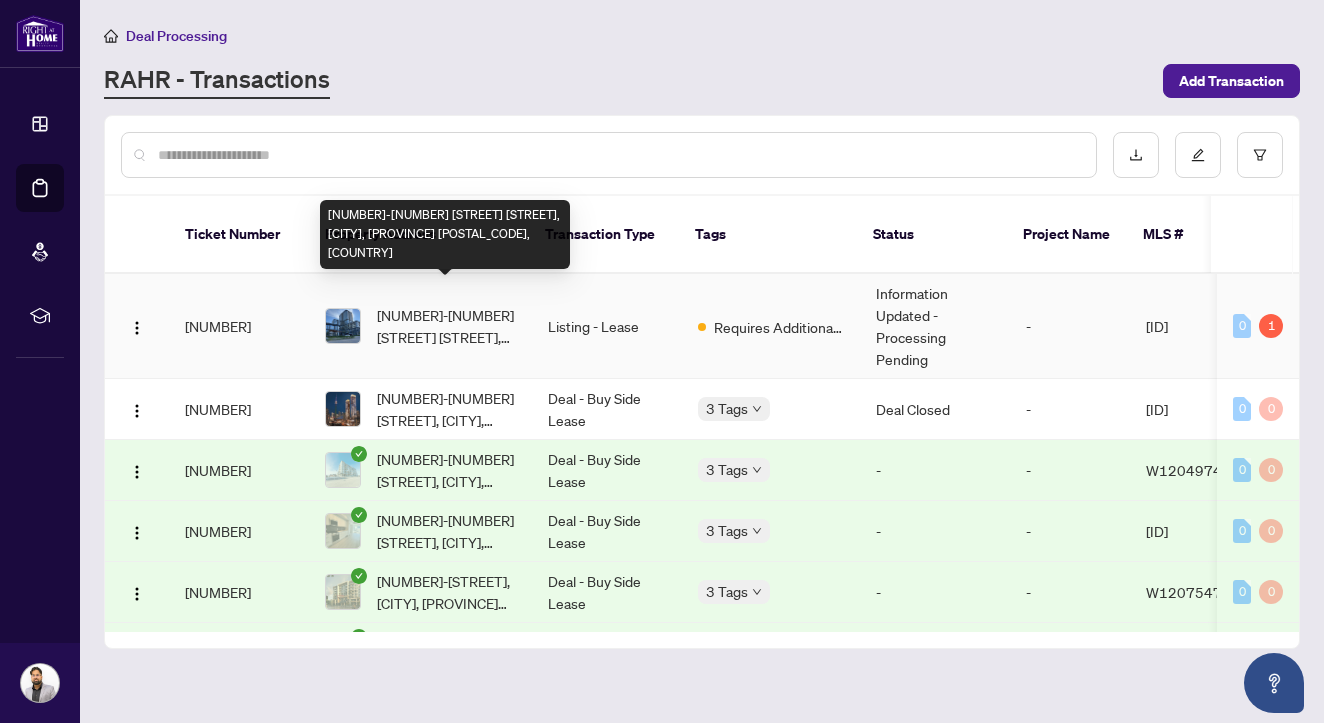 click on "[NUMBER]-[NUMBER] [STREET] [STREET], [CITY], [PROVINCE] [POSTAL_CODE], [COUNTRY]" at bounding box center [446, 326] 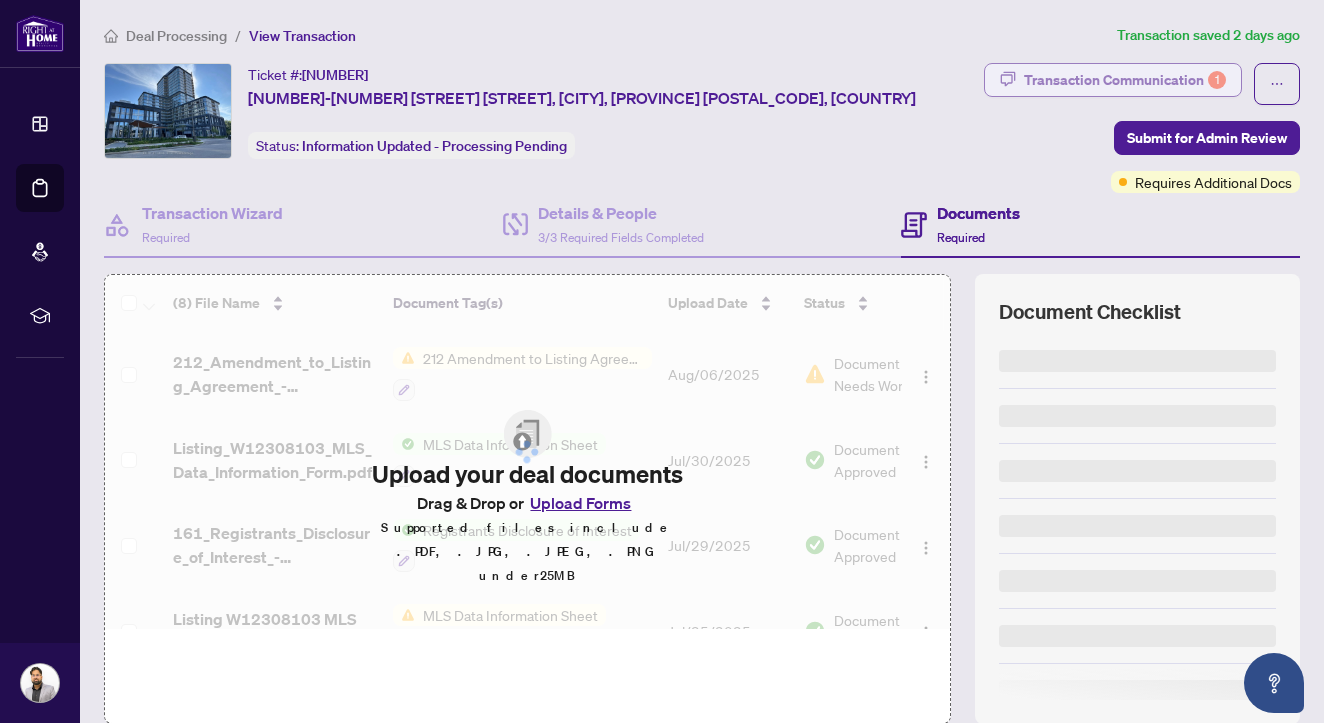 click on "Transaction Communication 1" at bounding box center [1125, 80] 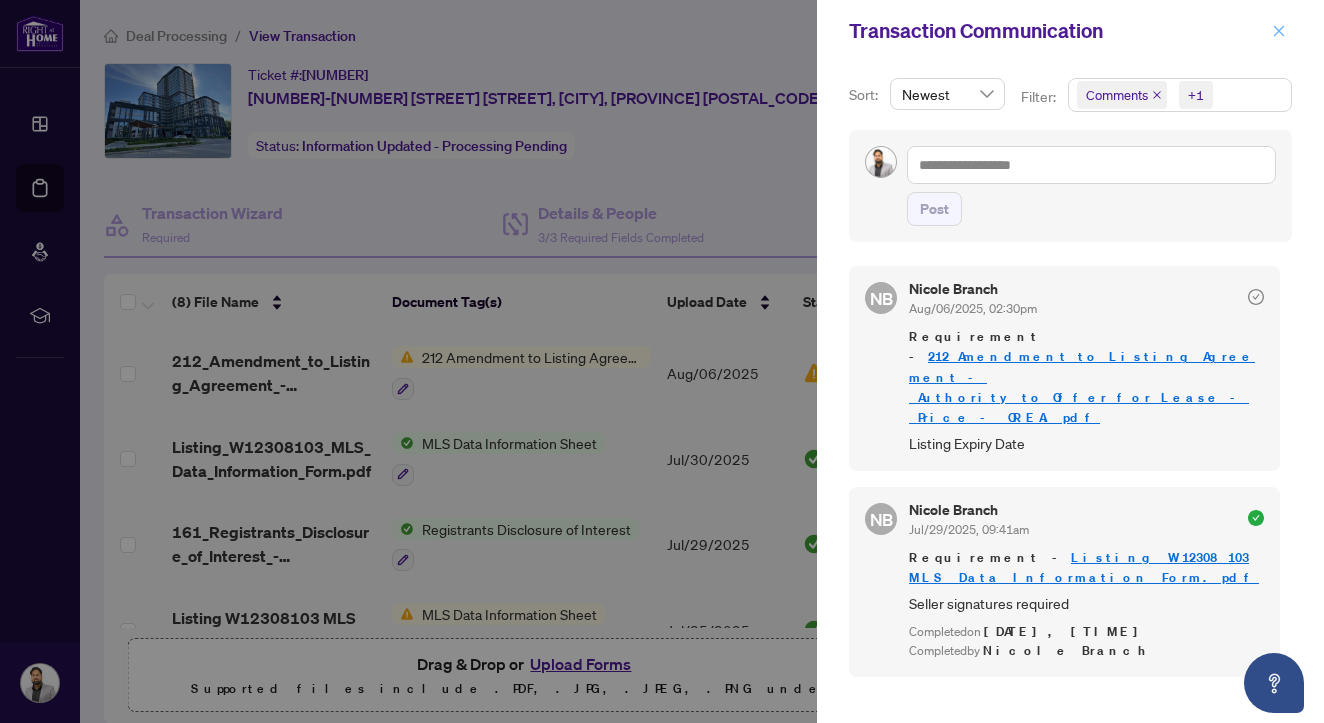 click at bounding box center [1279, 31] 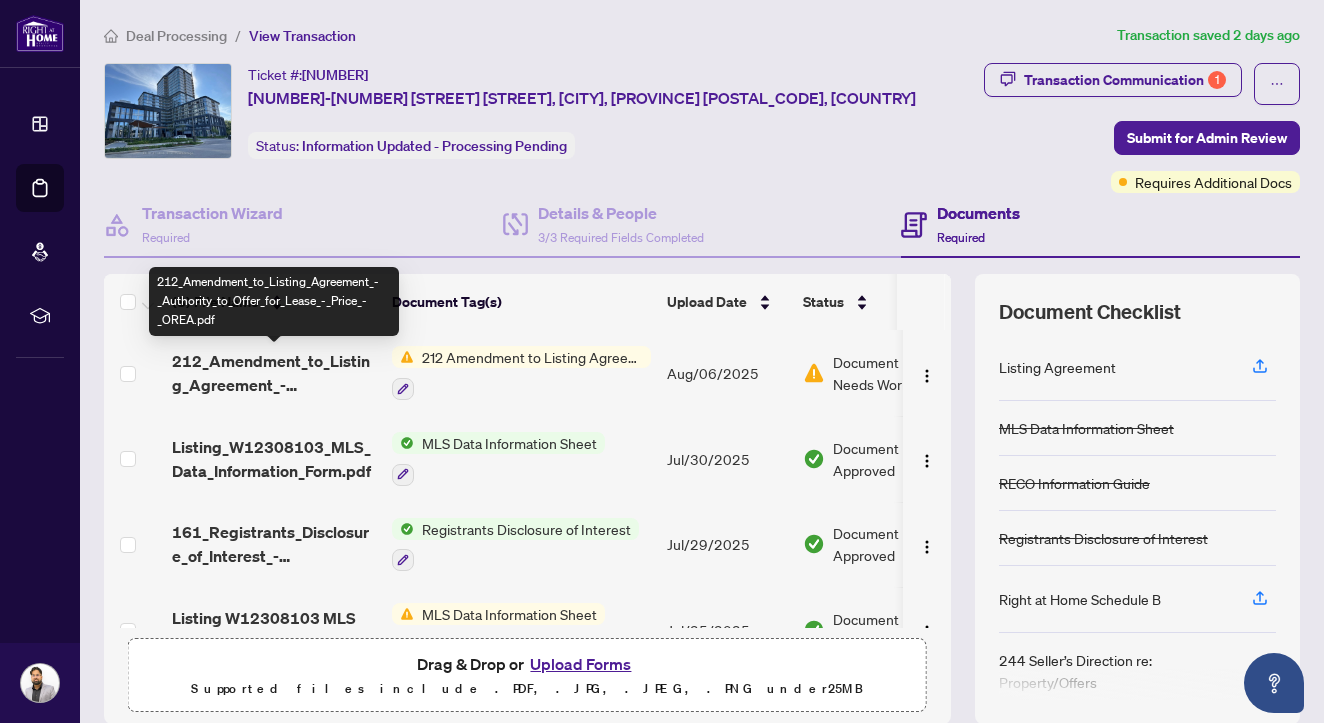 click on "212_Amendment_to_Listing_Agreement_-_Authority_to_Offer_for_Lease_-_Price_-_OREA.pdf" at bounding box center (274, 373) 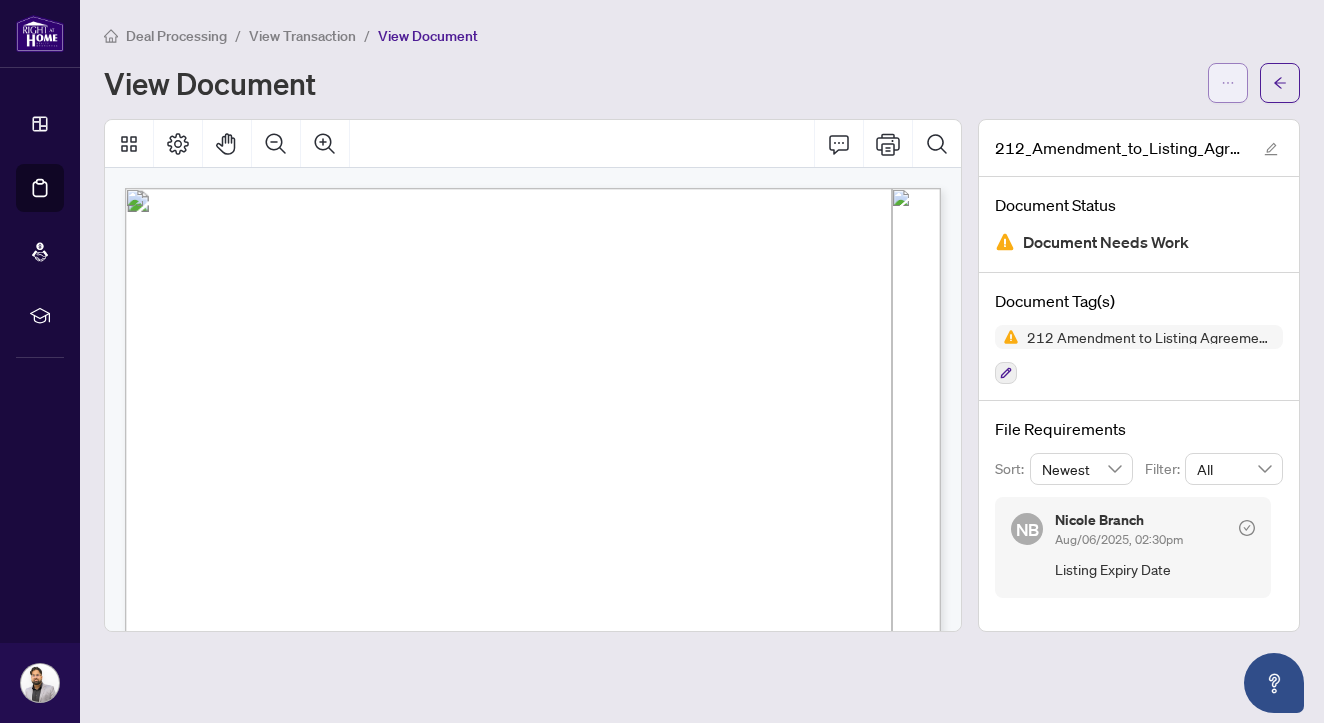 click 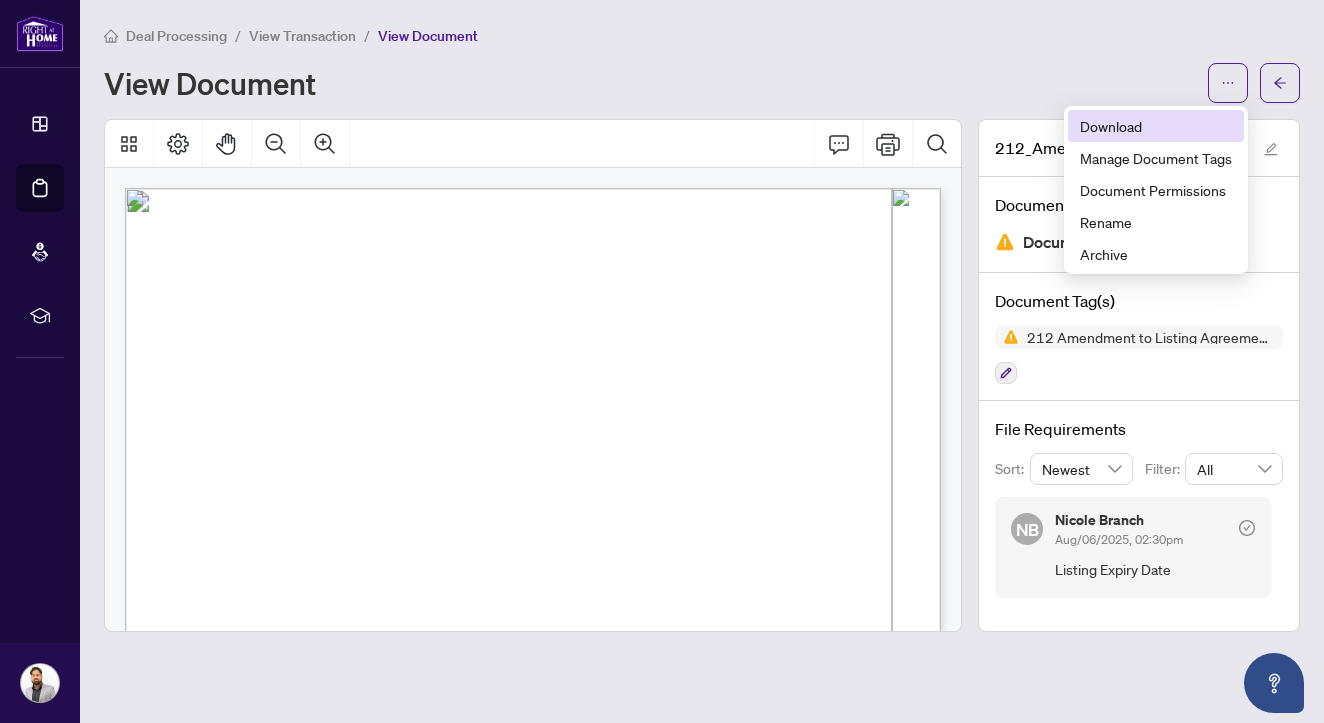 click on "Download" at bounding box center (1156, 126) 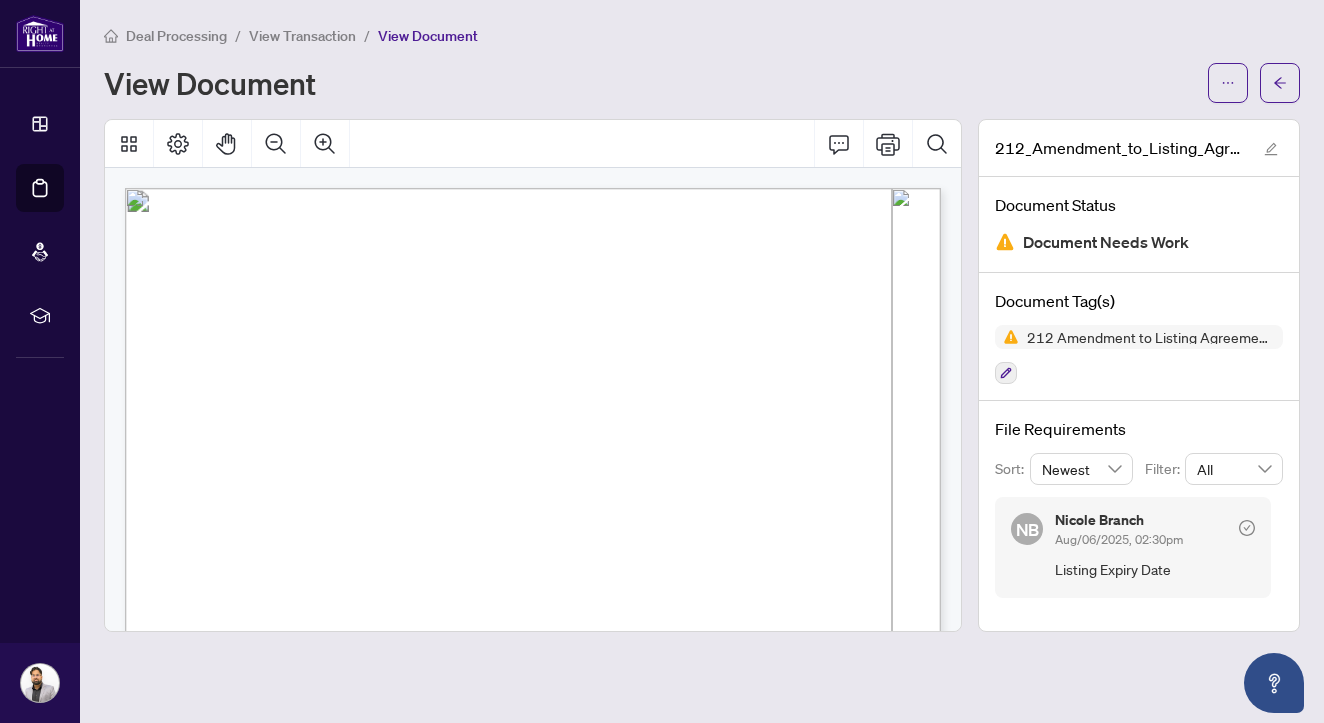 click on "Deal Processing" at bounding box center (176, 36) 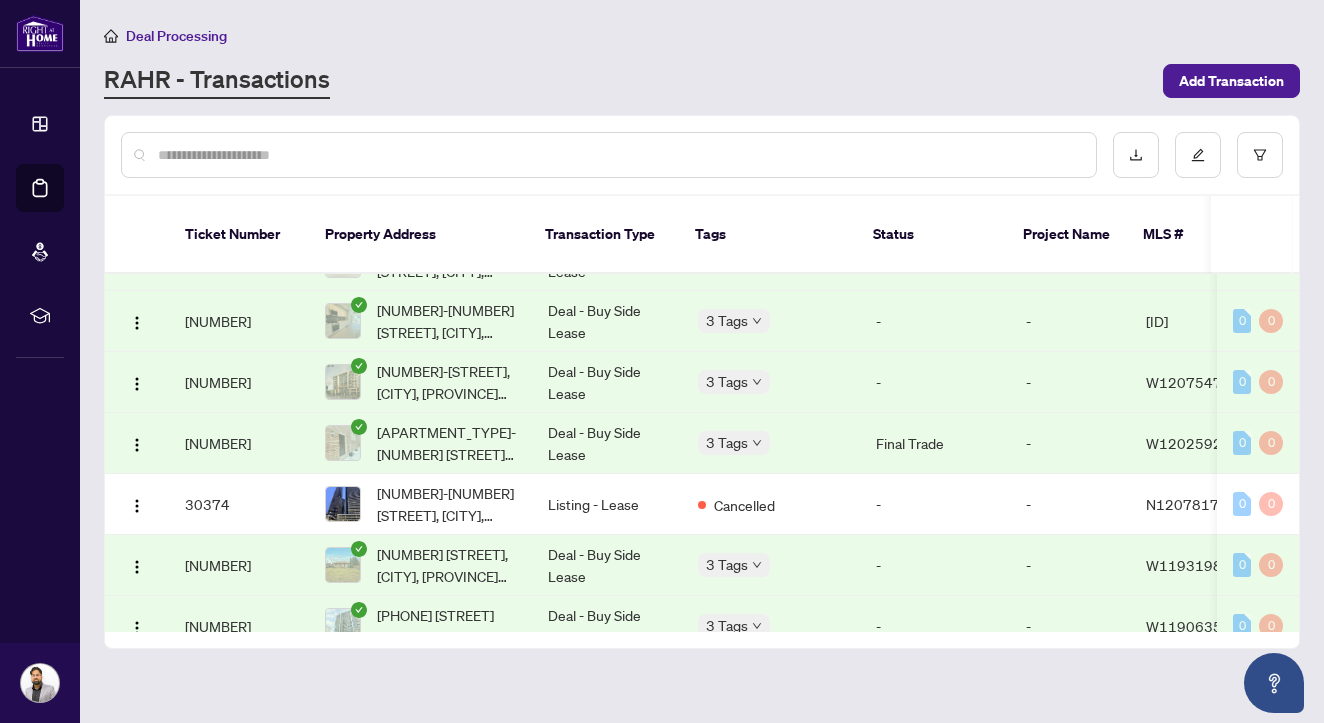 scroll, scrollTop: 211, scrollLeft: 0, axis: vertical 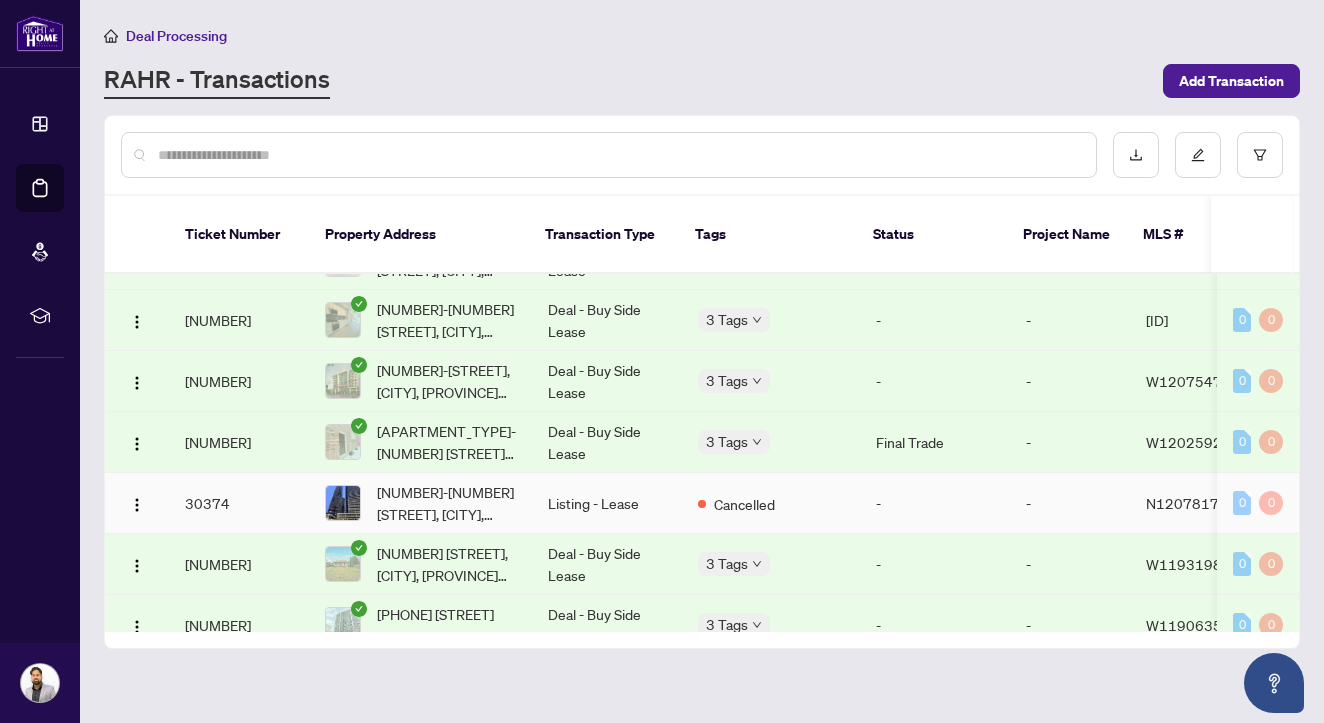 click on "Listing - Lease" at bounding box center [607, 503] 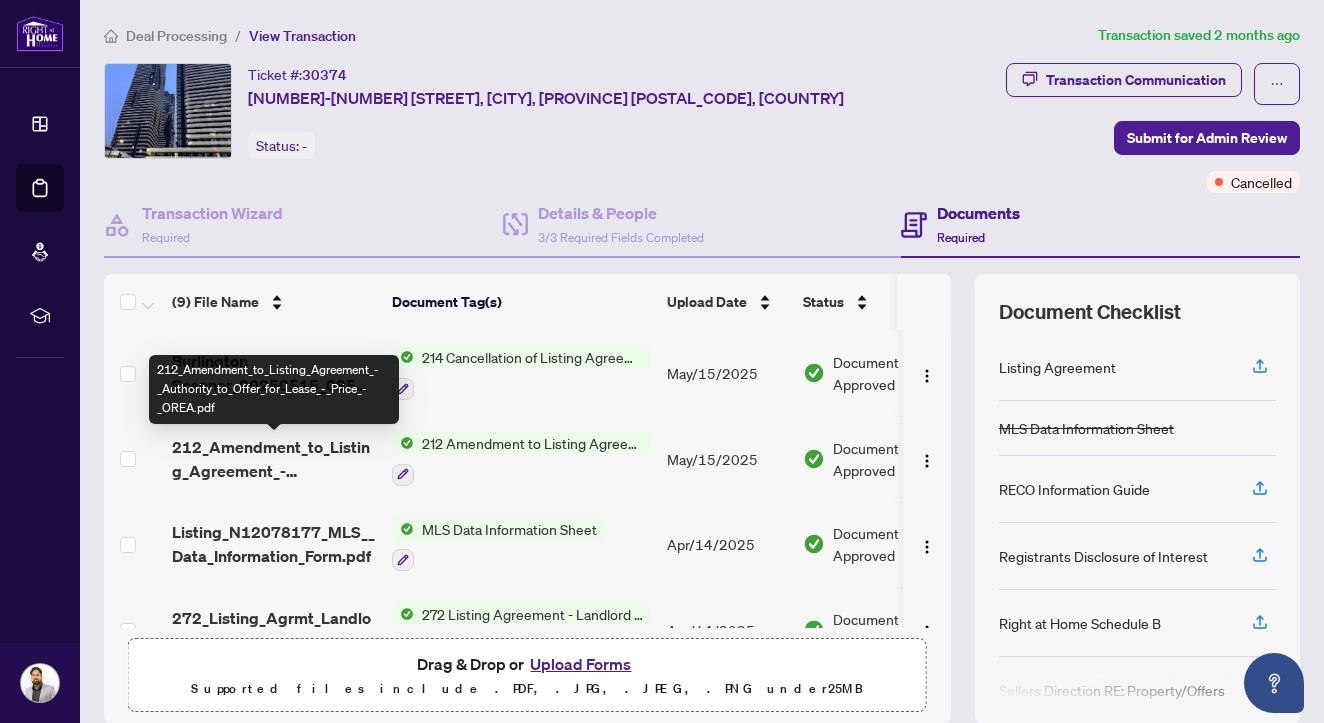 scroll, scrollTop: 0, scrollLeft: 0, axis: both 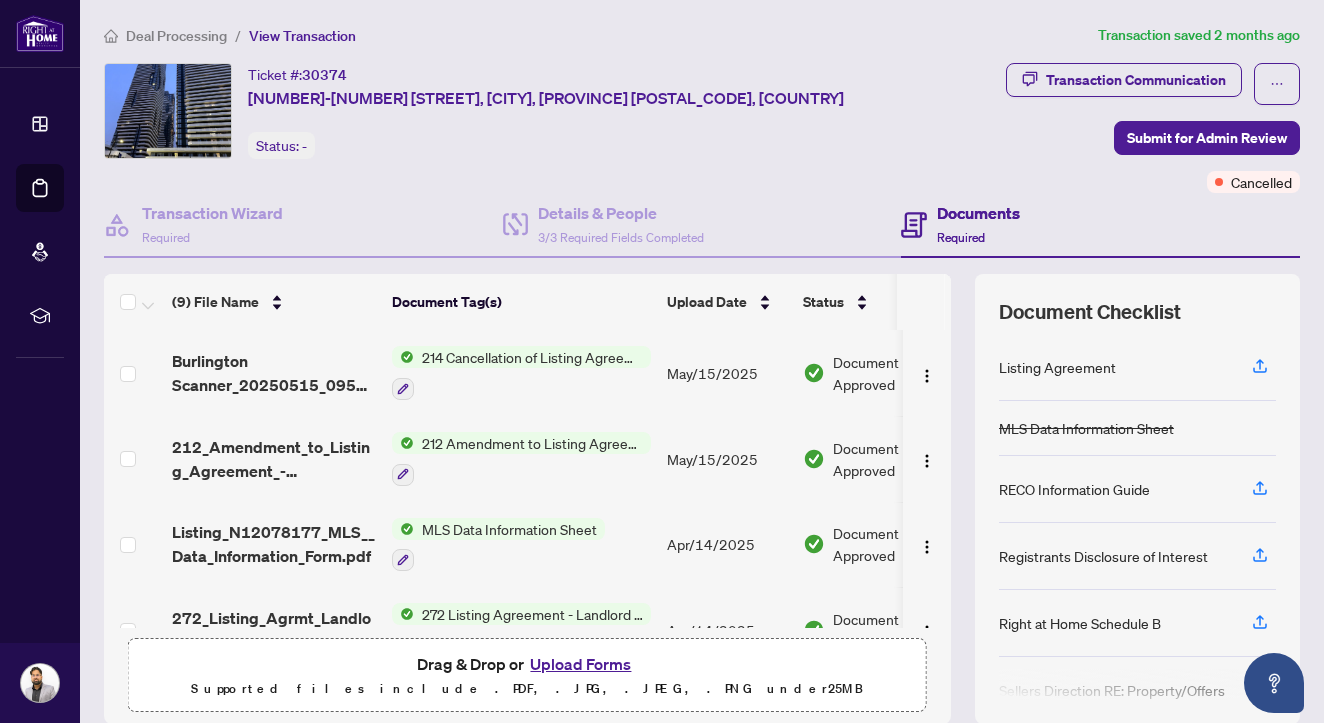 click on "212_Amendment_to_Listing_Agreement_-_Authority_to_Offer_for_Lease_-_Price_-_OREA.pdf" at bounding box center (274, 459) 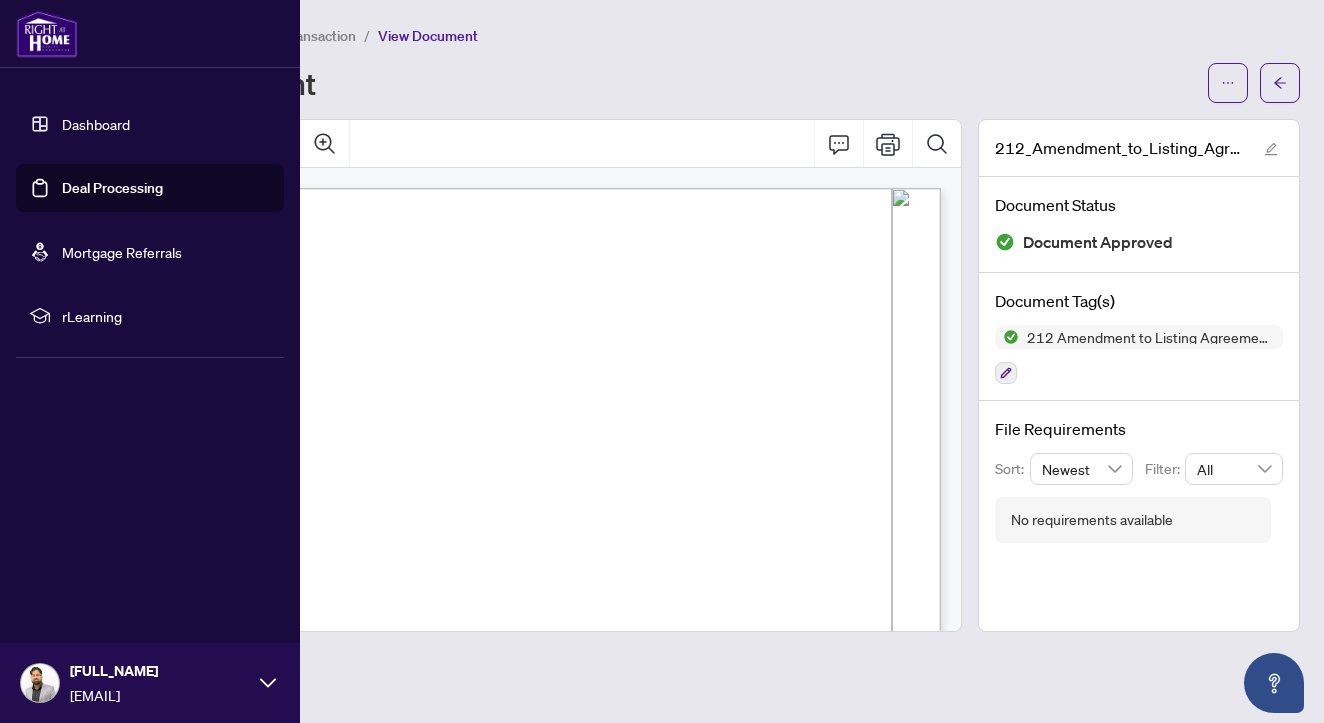 click on "Dashboard" at bounding box center [96, 124] 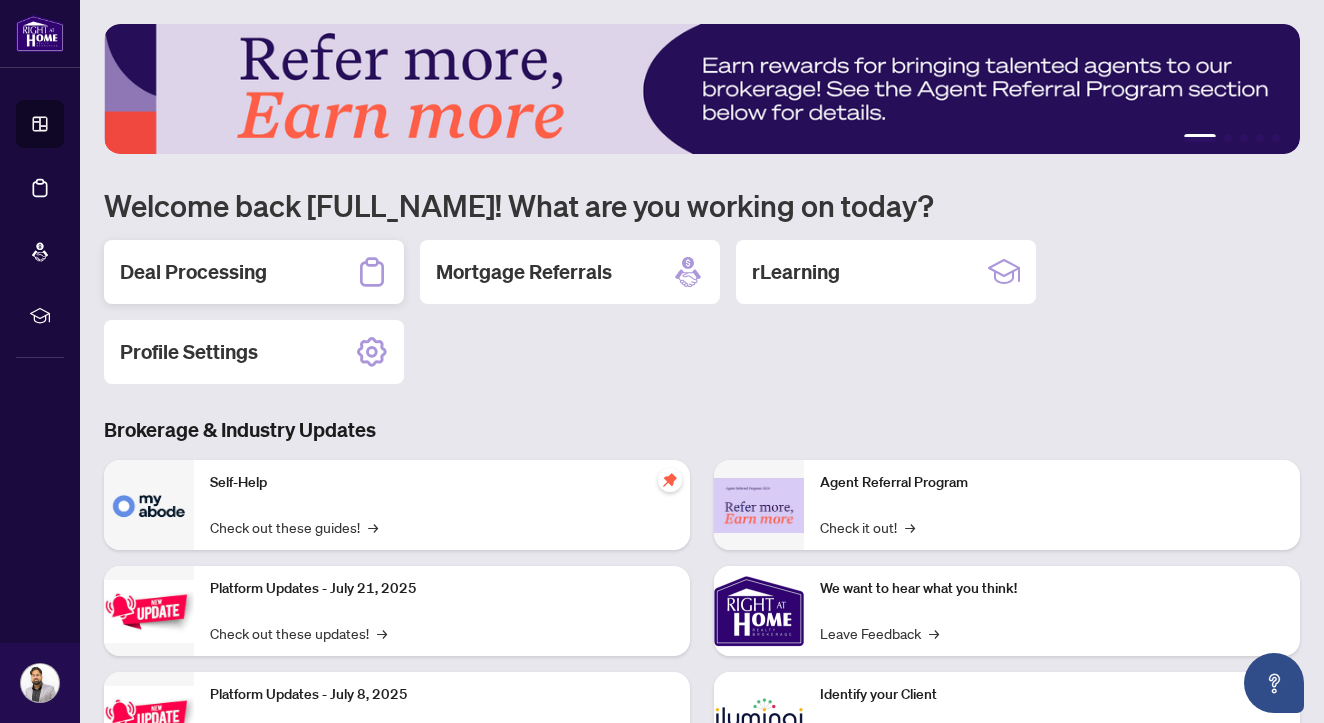 click on "Deal Processing" at bounding box center (254, 272) 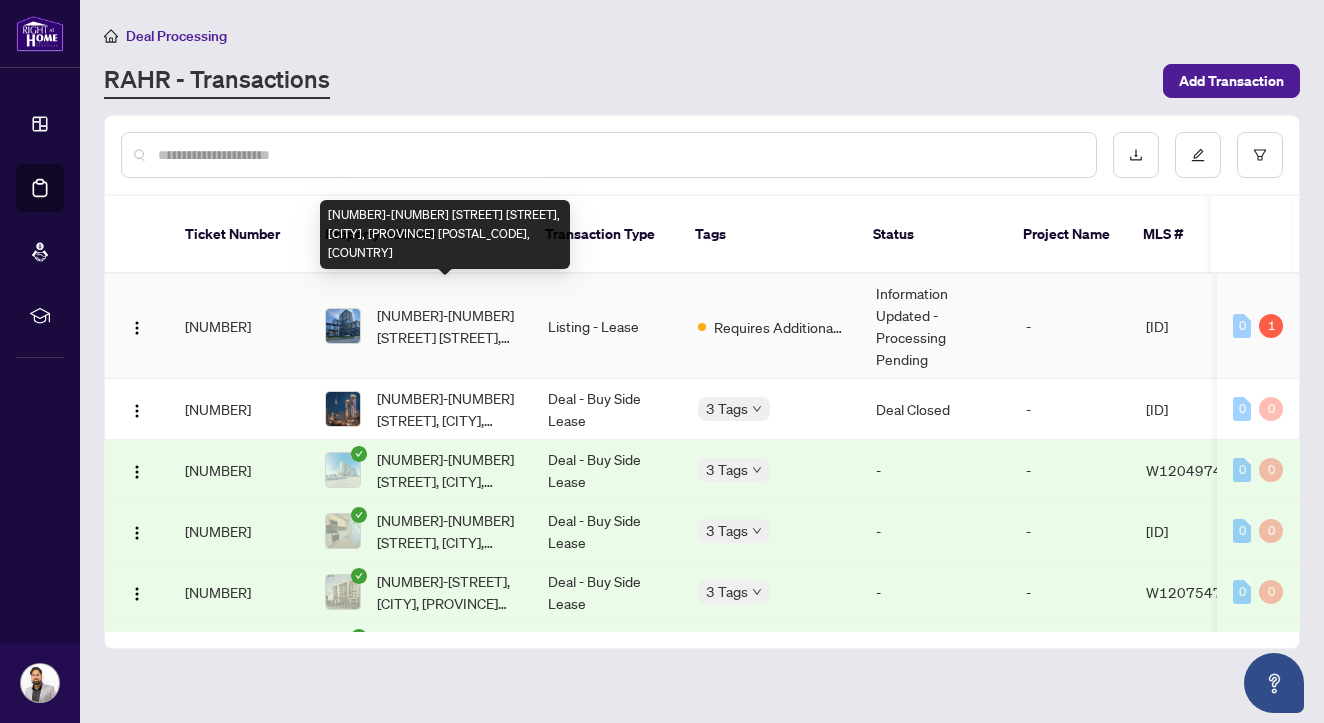 click on "[NUMBER]-[NUMBER] [STREET] [STREET], [CITY], [PROVINCE] [POSTAL_CODE], [COUNTRY]" at bounding box center (446, 326) 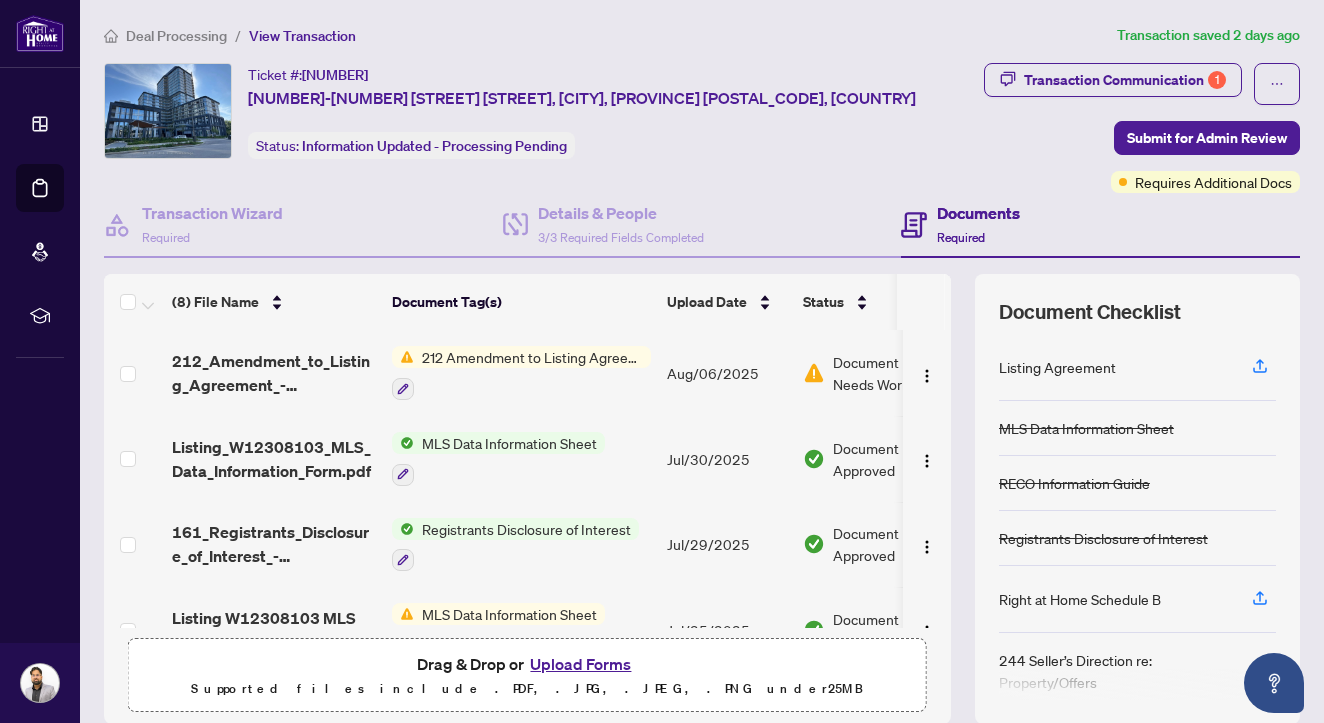 click on "212 Amendment to Listing Agreement - Authority to Offer for Lease
Price Change/Extension/Amendments(s)" at bounding box center (532, 357) 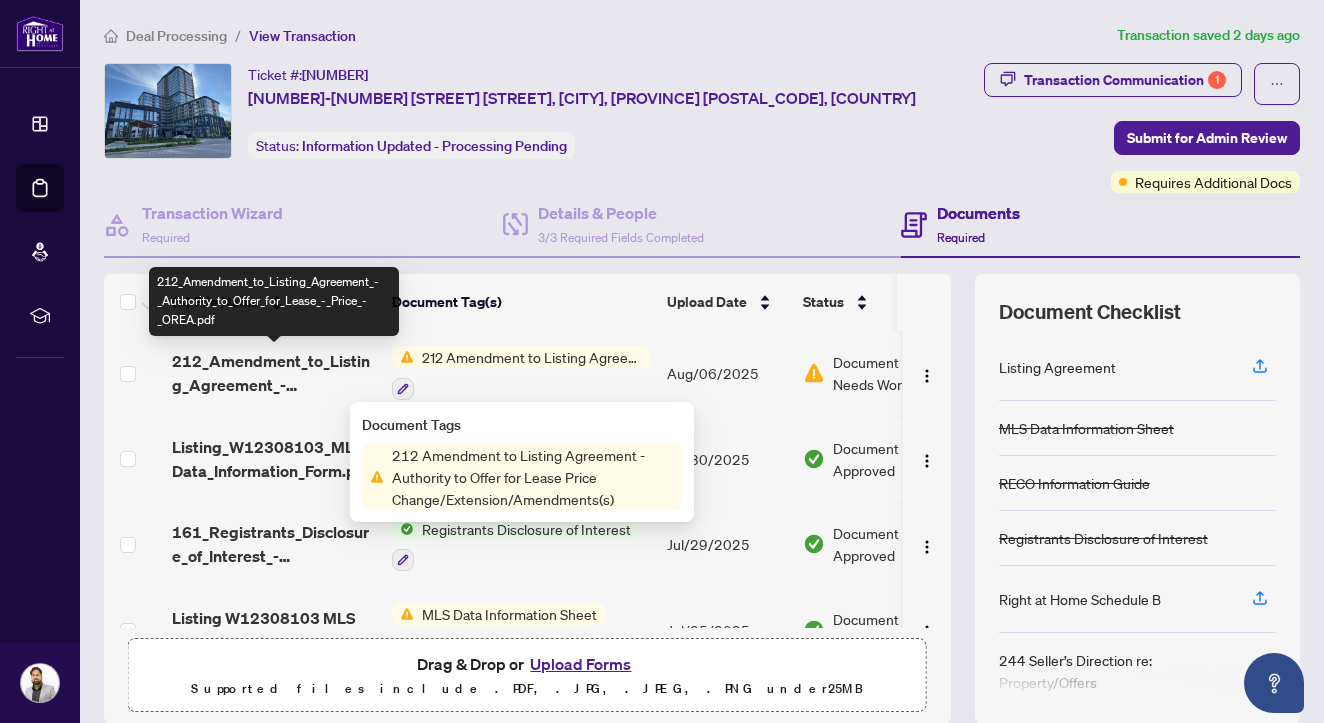 click on "212_Amendment_to_Listing_Agreement_-_Authority_to_Offer_for_Lease_-_Price_-_OREA.pdf" at bounding box center [274, 373] 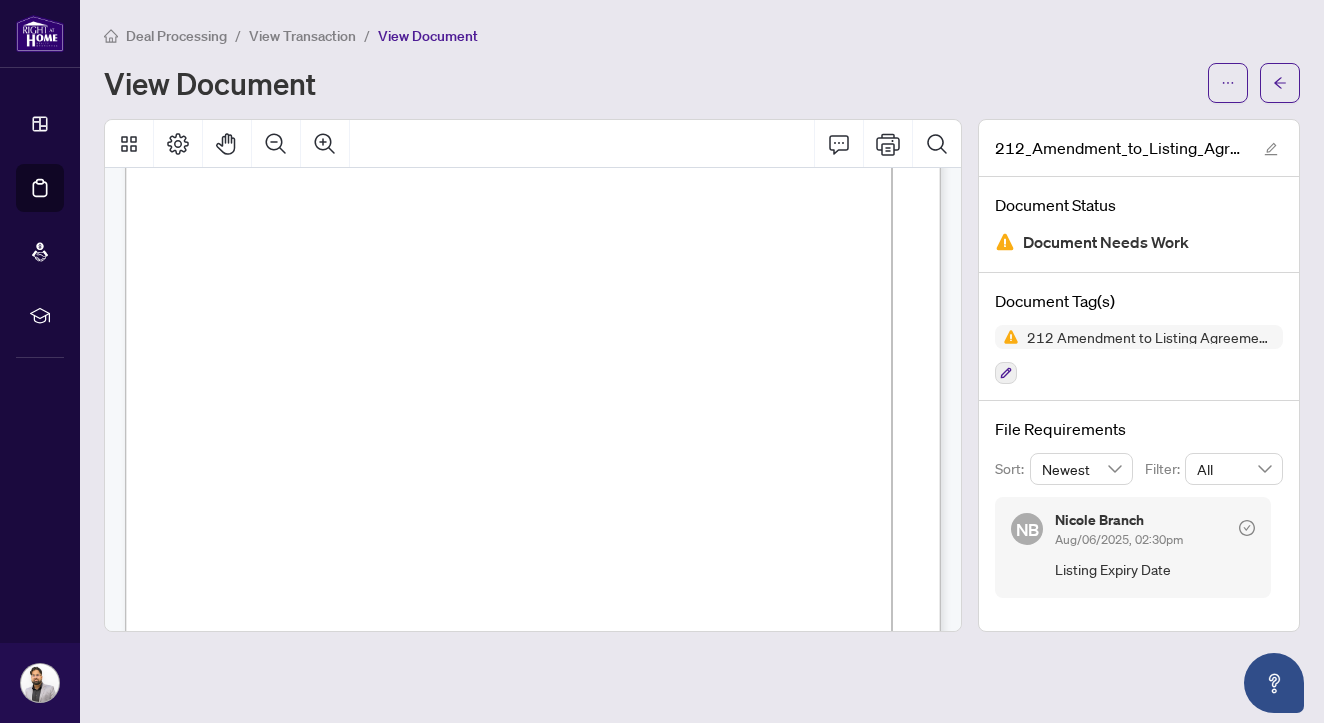 scroll, scrollTop: 72, scrollLeft: 0, axis: vertical 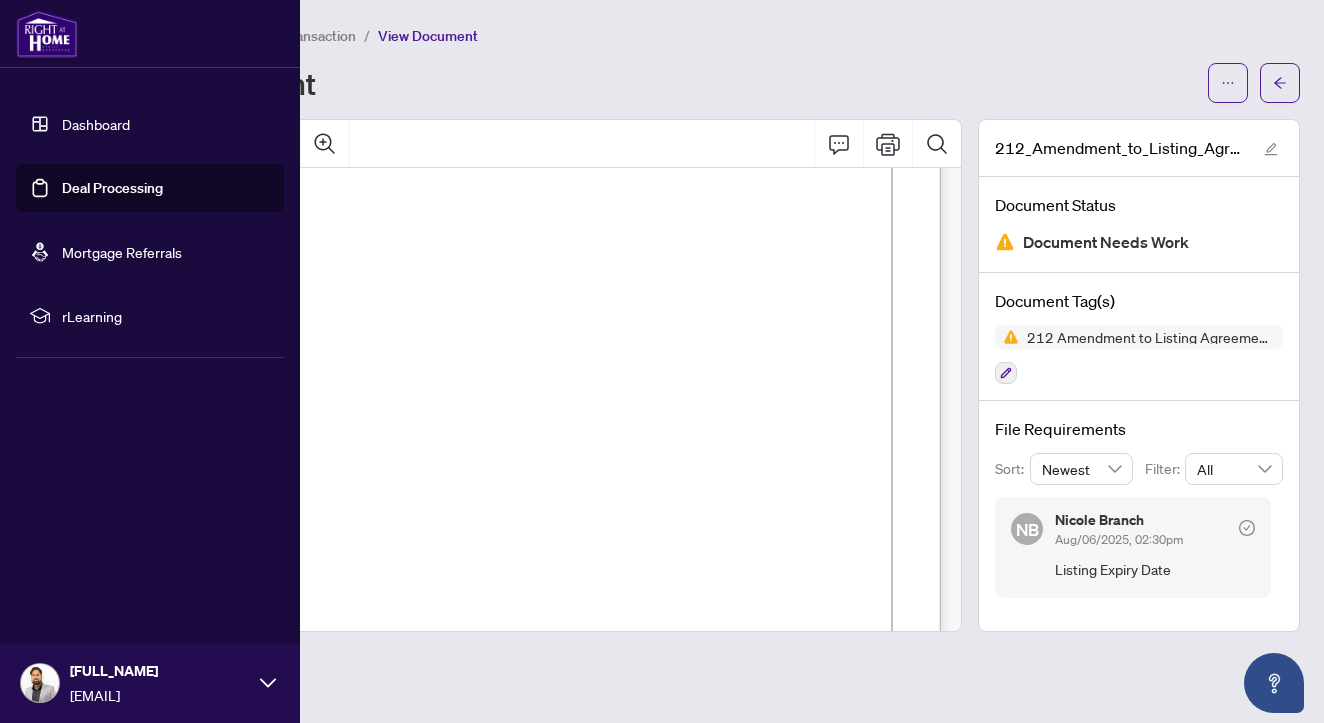 click on "Dashboard" at bounding box center [96, 124] 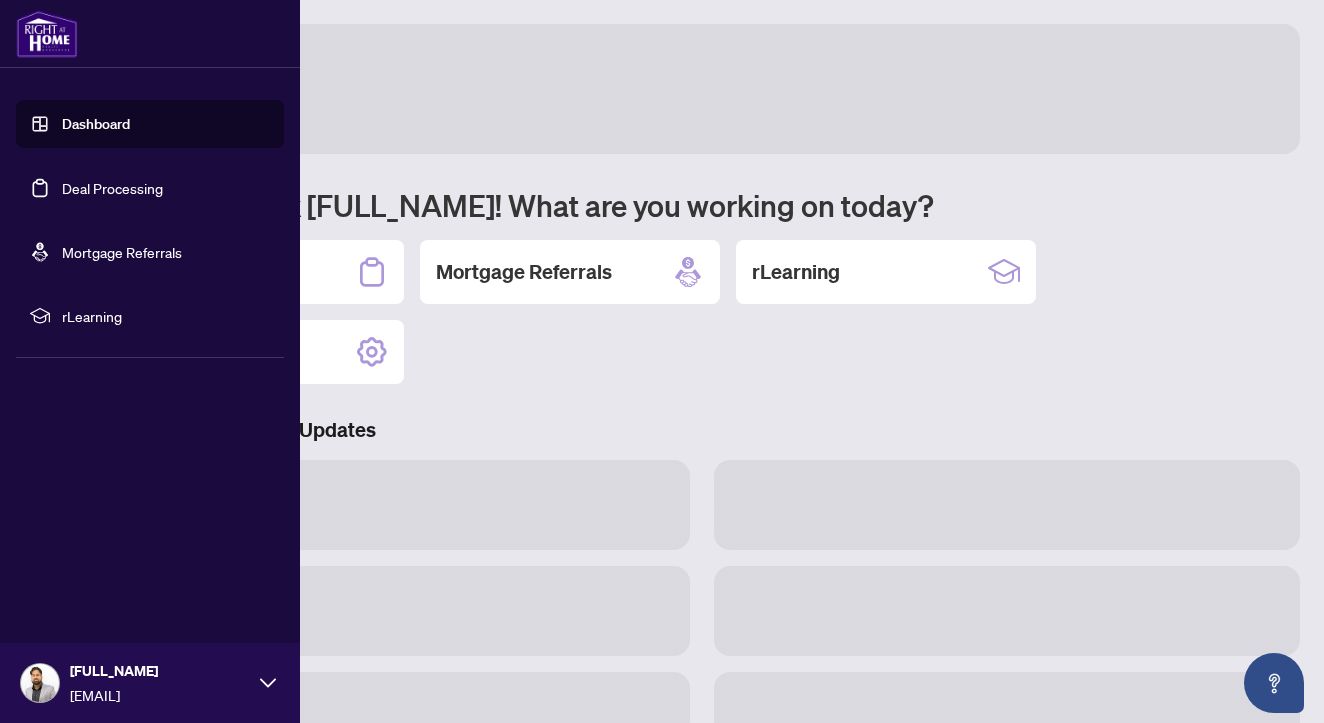 click on "Dashboard" at bounding box center [96, 124] 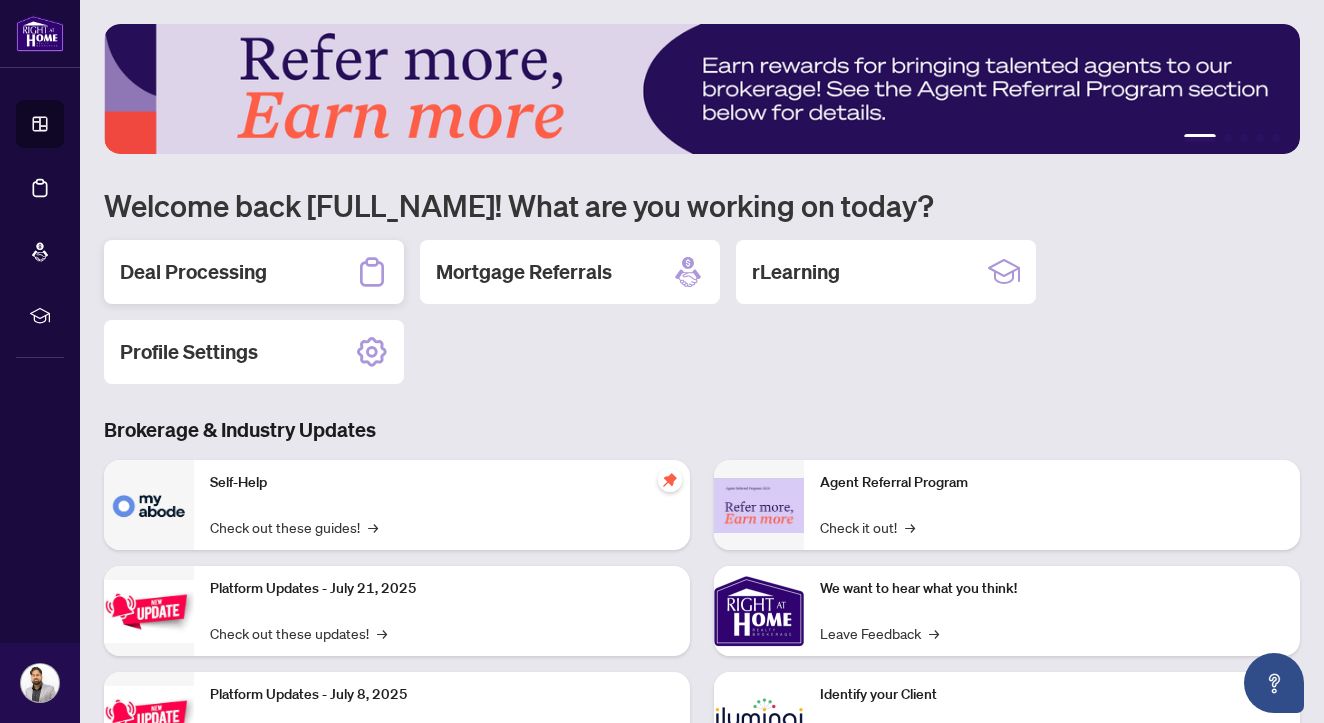 click 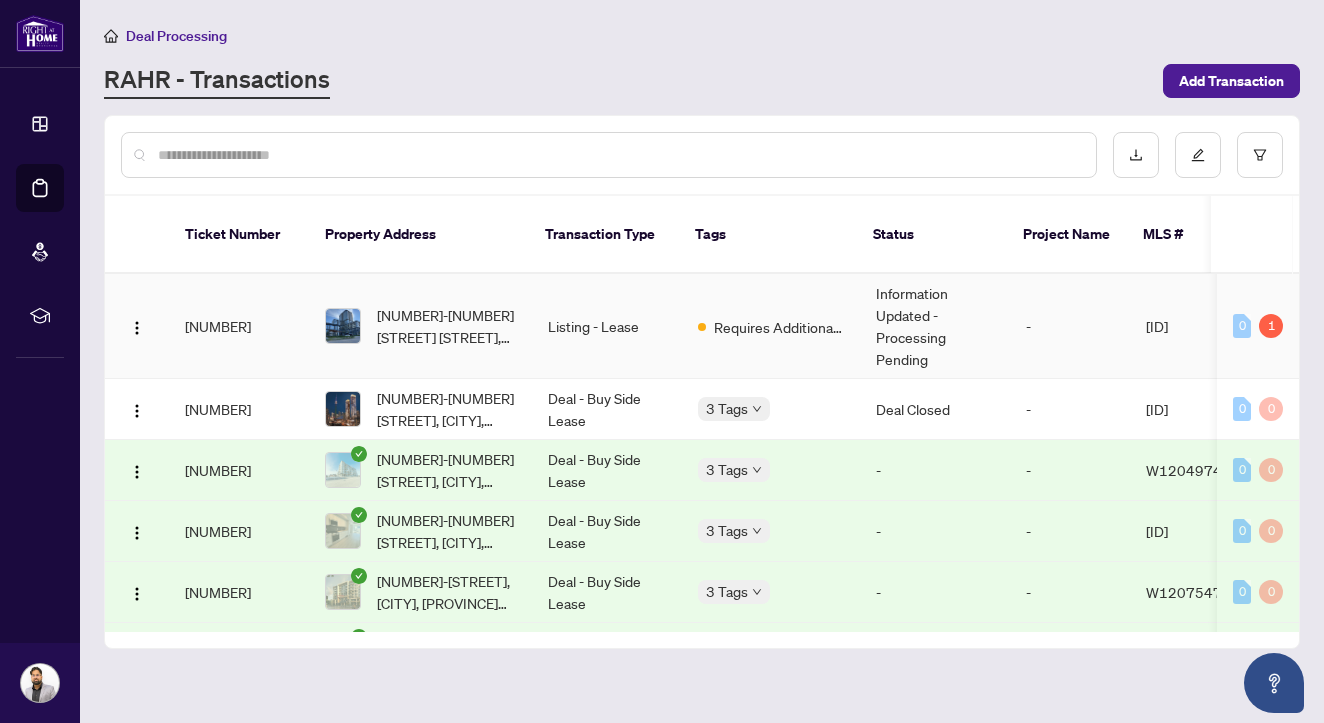 click on "[NUMBER]-[NUMBER] [STREET] [STREET], [CITY], [PROVINCE] [POSTAL_CODE], [COUNTRY]" at bounding box center [446, 326] 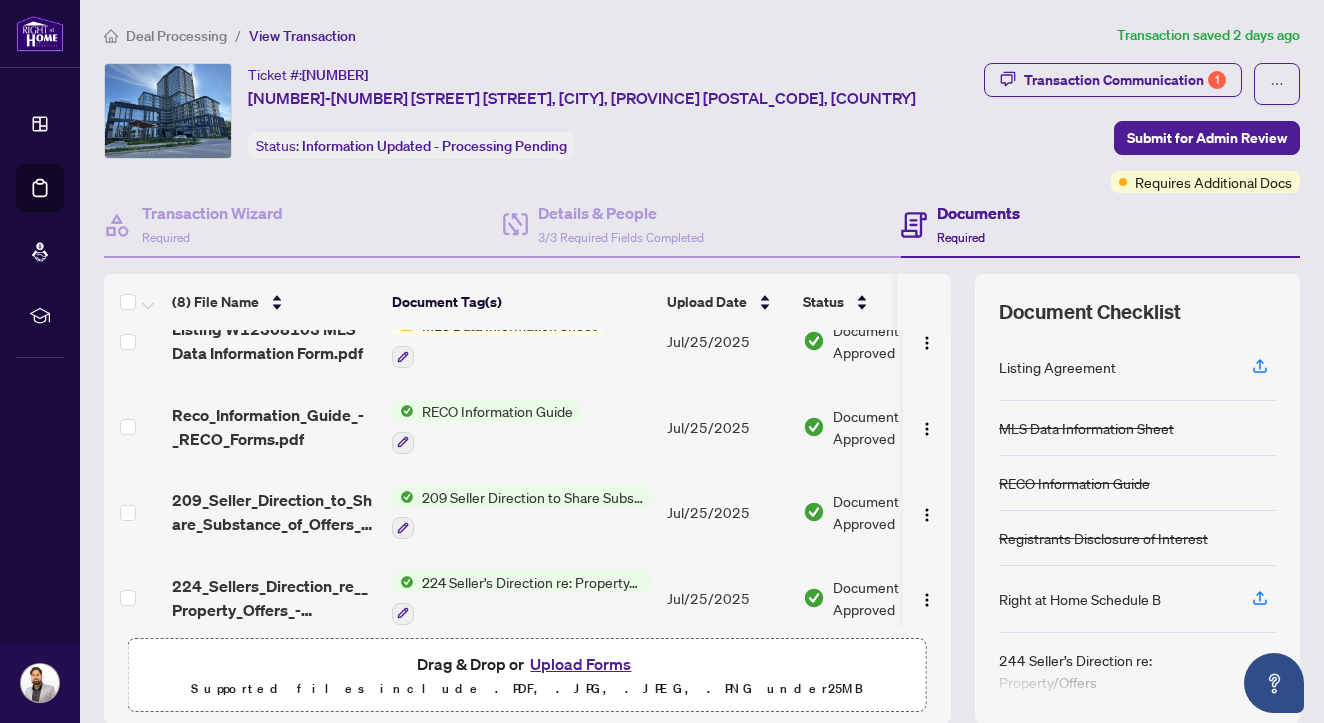 scroll, scrollTop: 289, scrollLeft: 0, axis: vertical 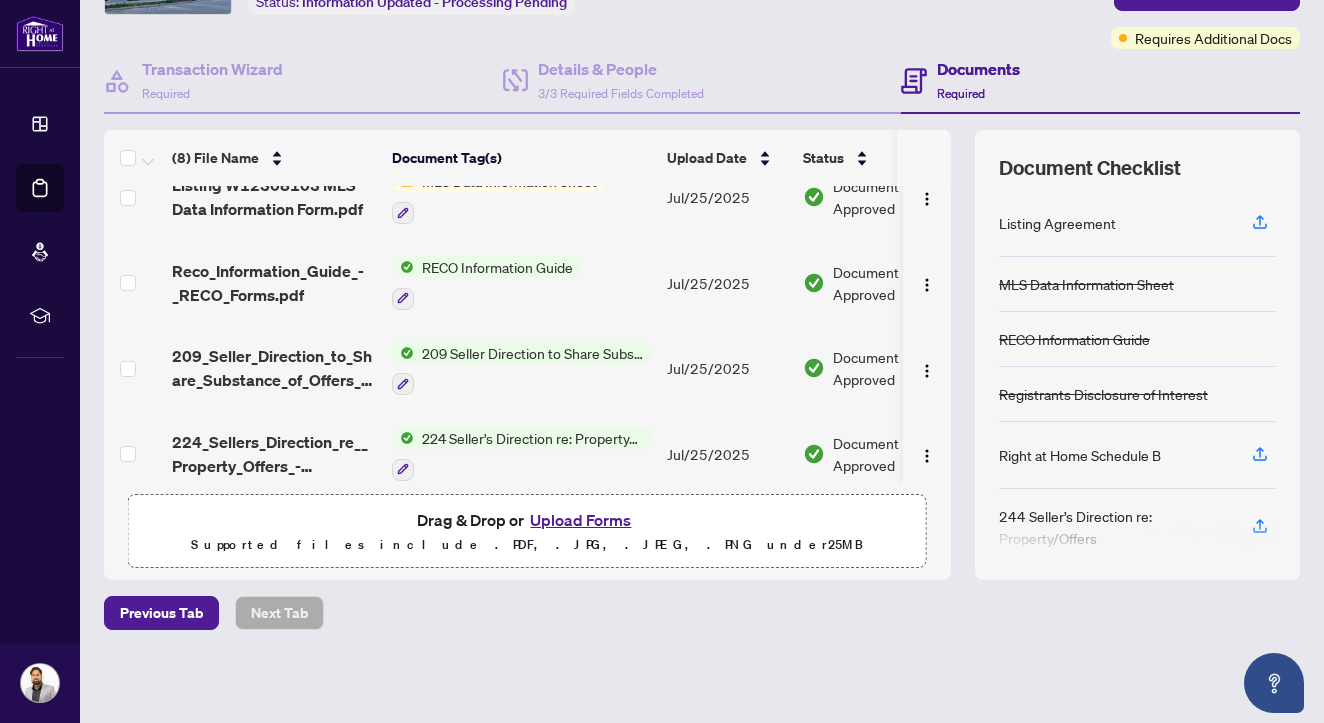 click on "Upload Forms" at bounding box center (580, 520) 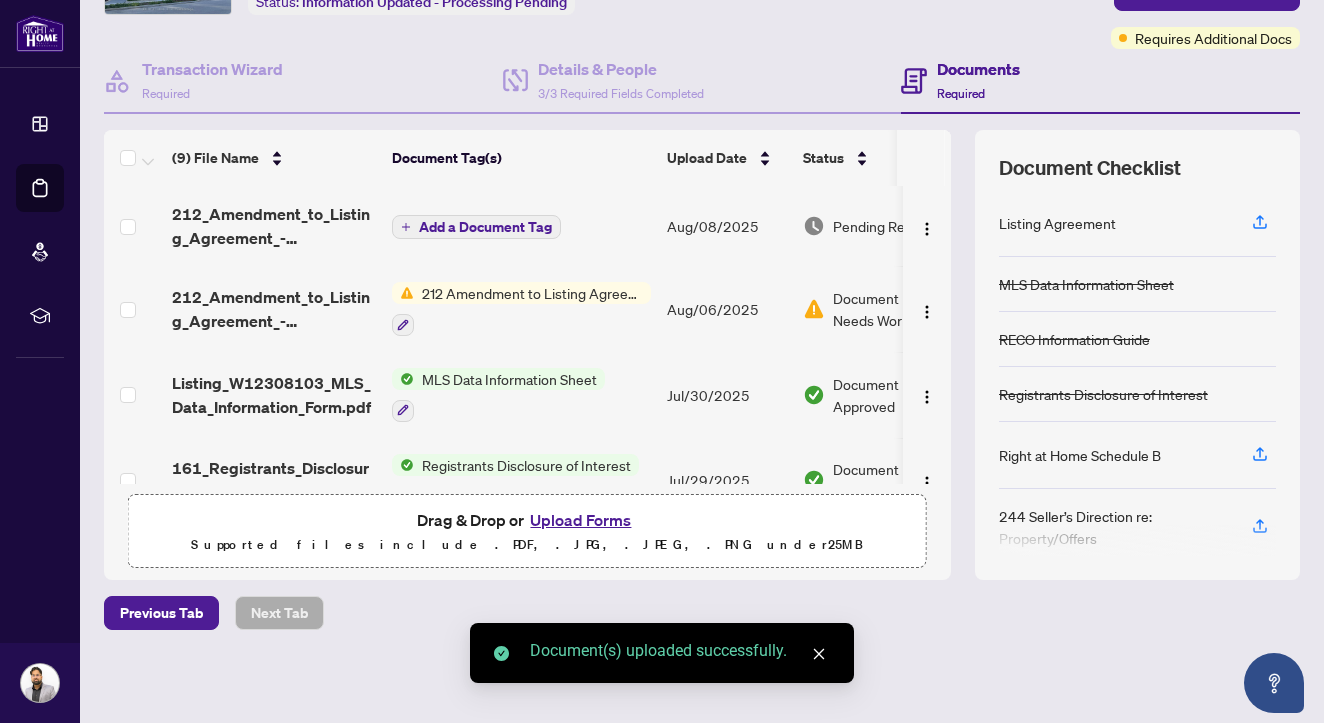 scroll, scrollTop: 0, scrollLeft: 0, axis: both 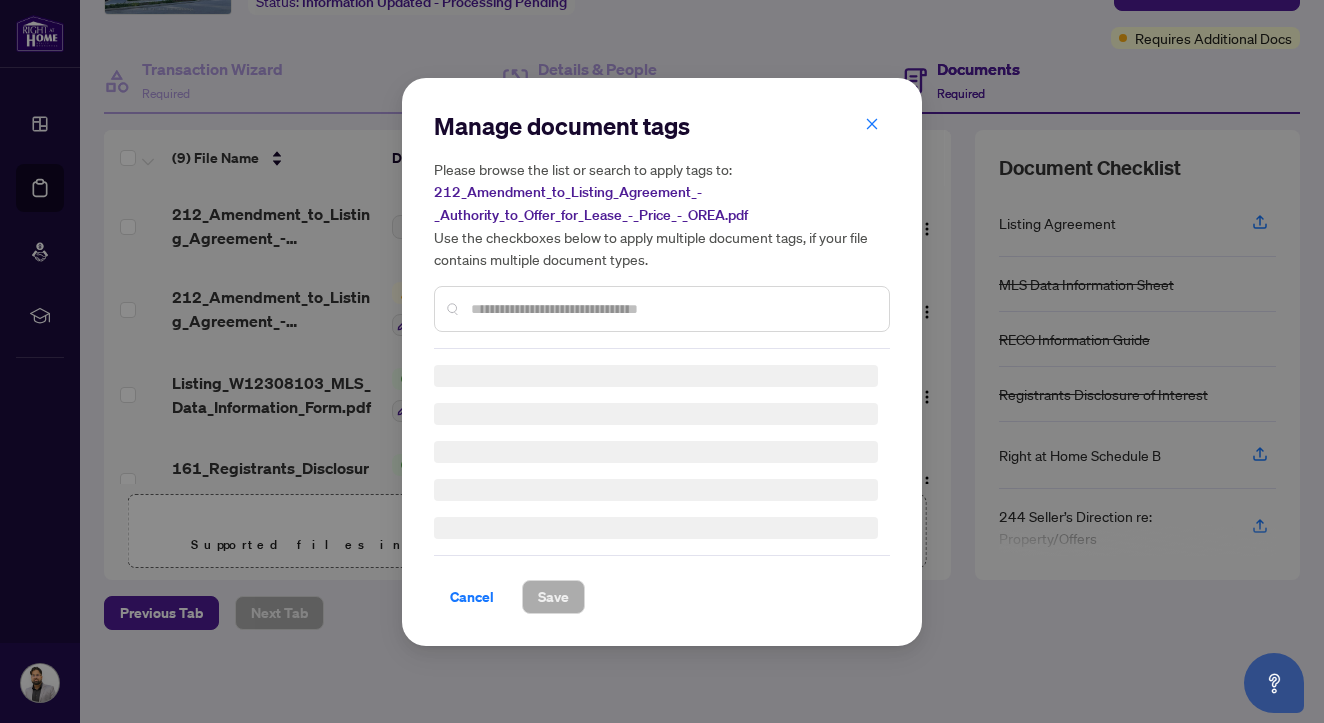click at bounding box center [672, 309] 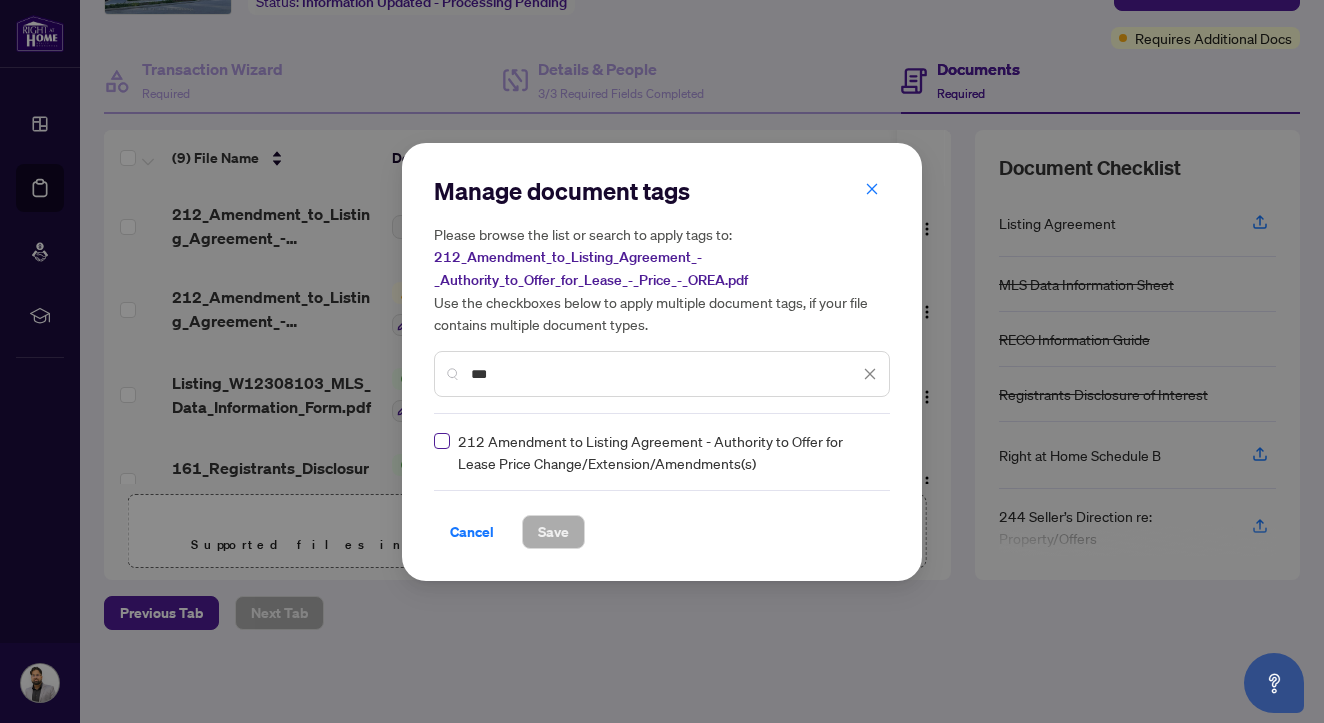 type on "***" 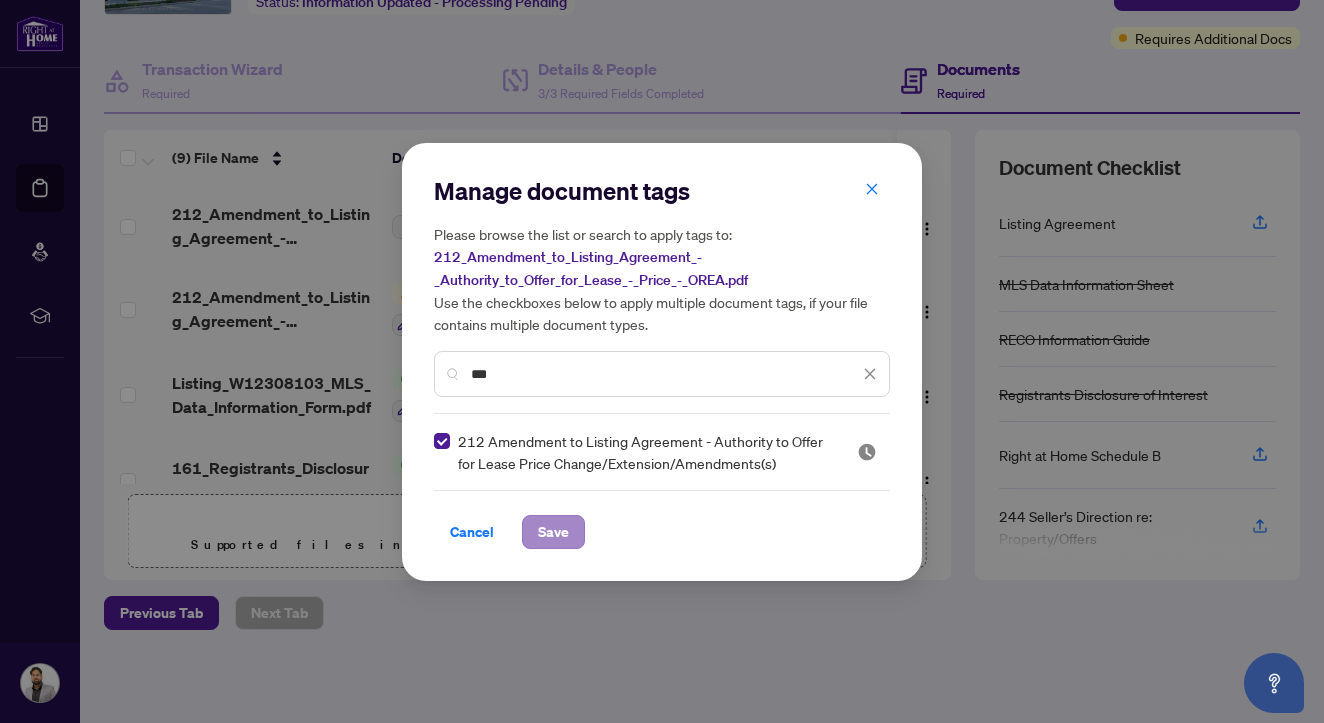 click on "Save" at bounding box center (553, 532) 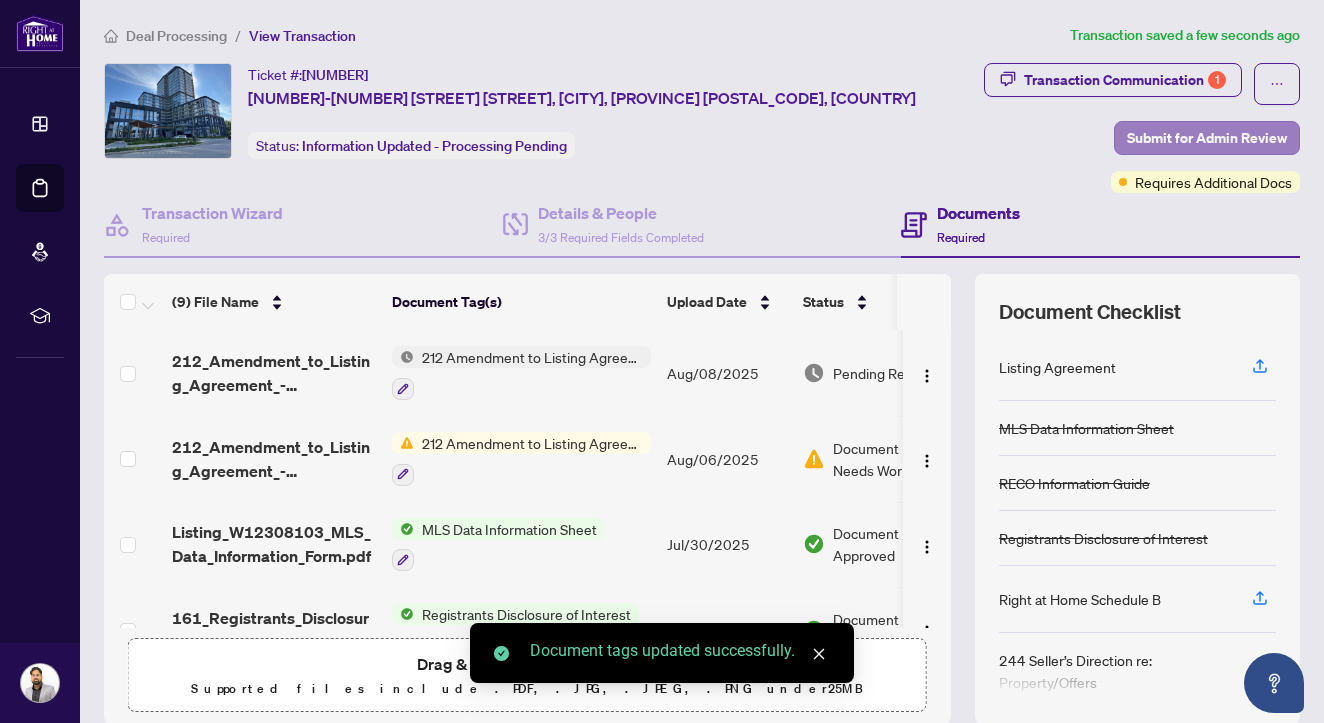 scroll, scrollTop: -1, scrollLeft: 0, axis: vertical 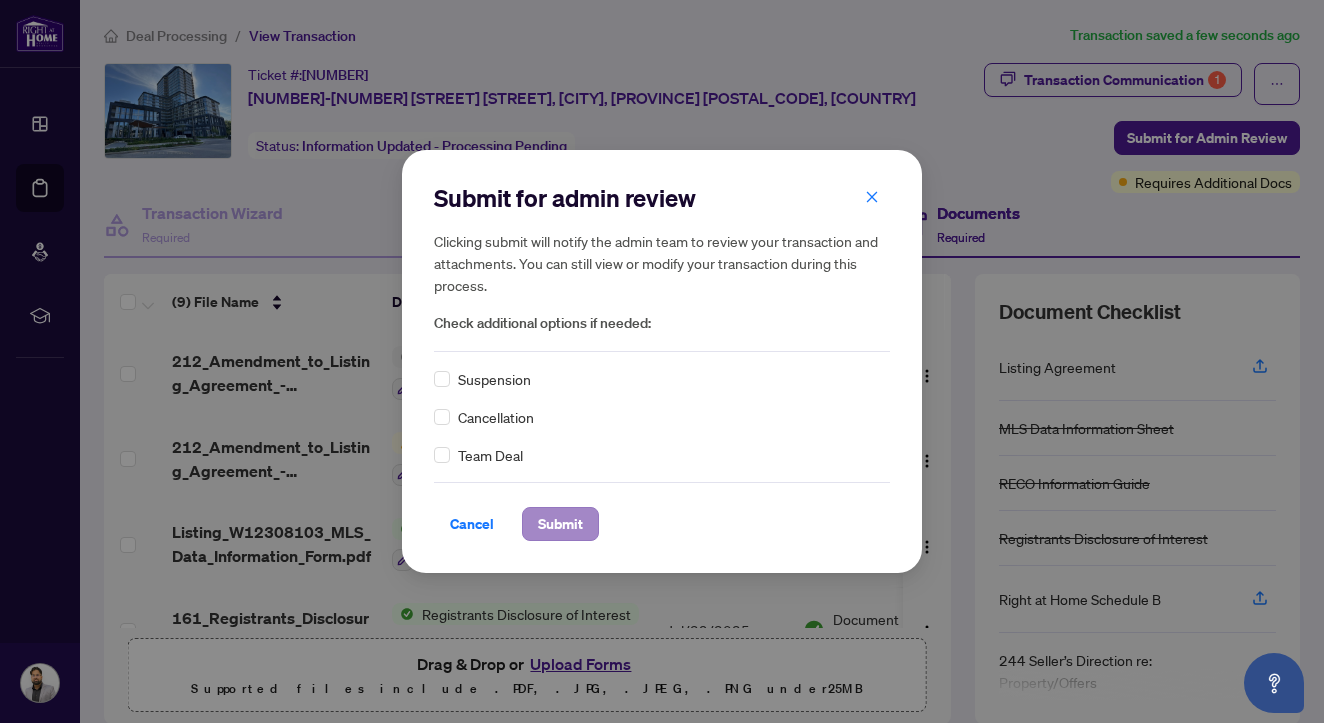 click on "Submit" at bounding box center (560, 524) 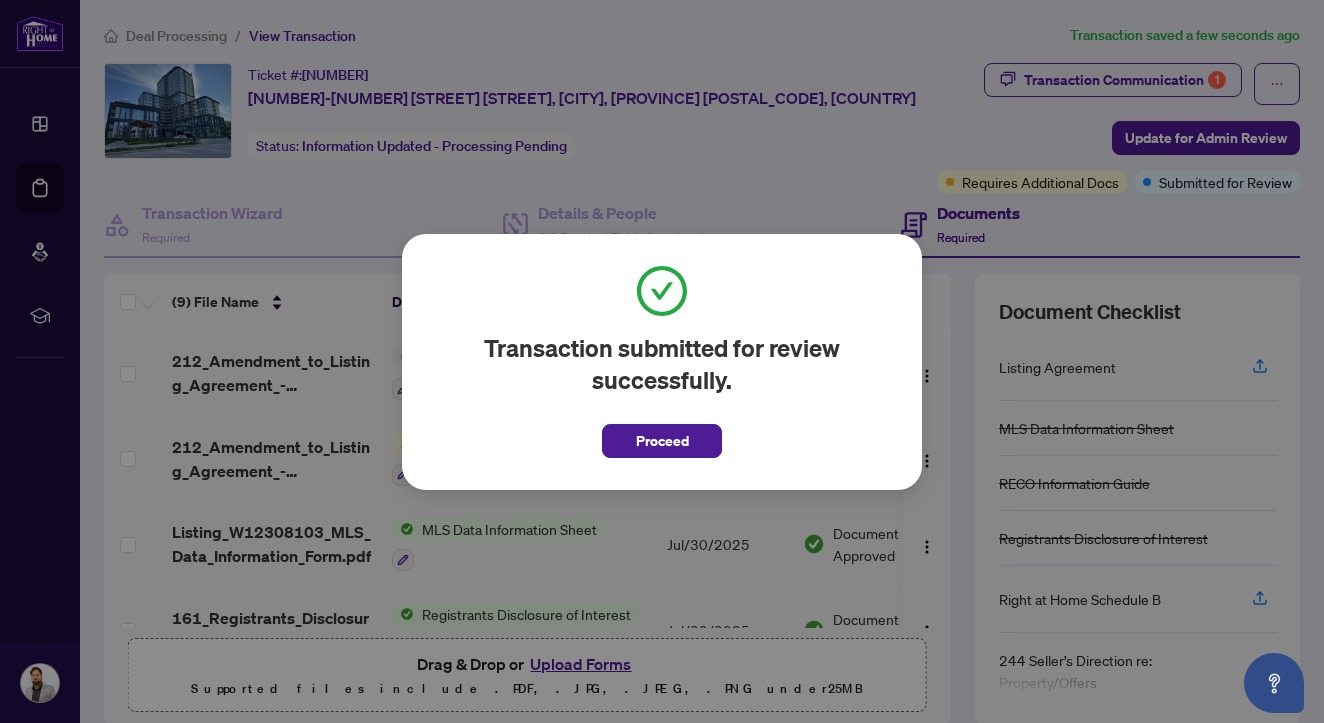 drag, startPoint x: 639, startPoint y: 433, endPoint x: 617, endPoint y: 105, distance: 328.73697 